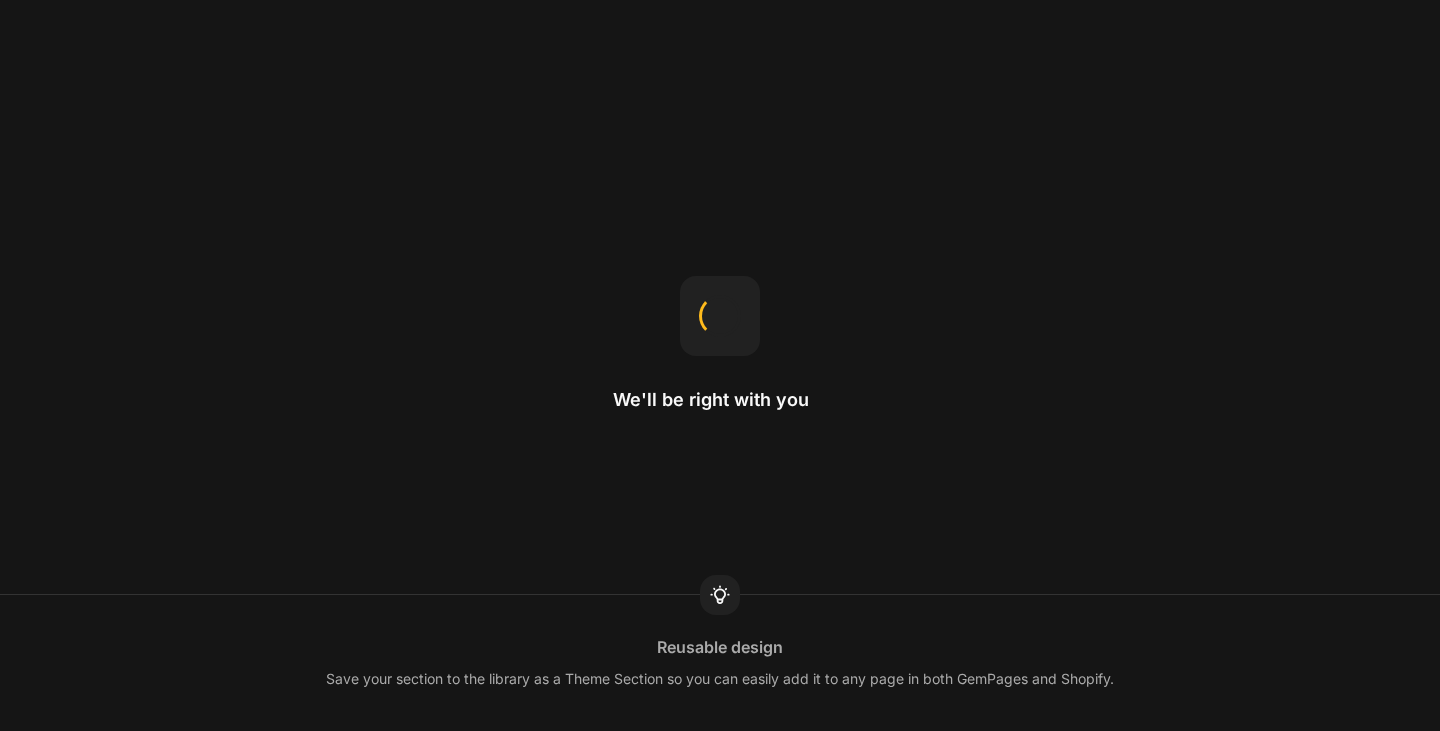 scroll, scrollTop: 0, scrollLeft: 0, axis: both 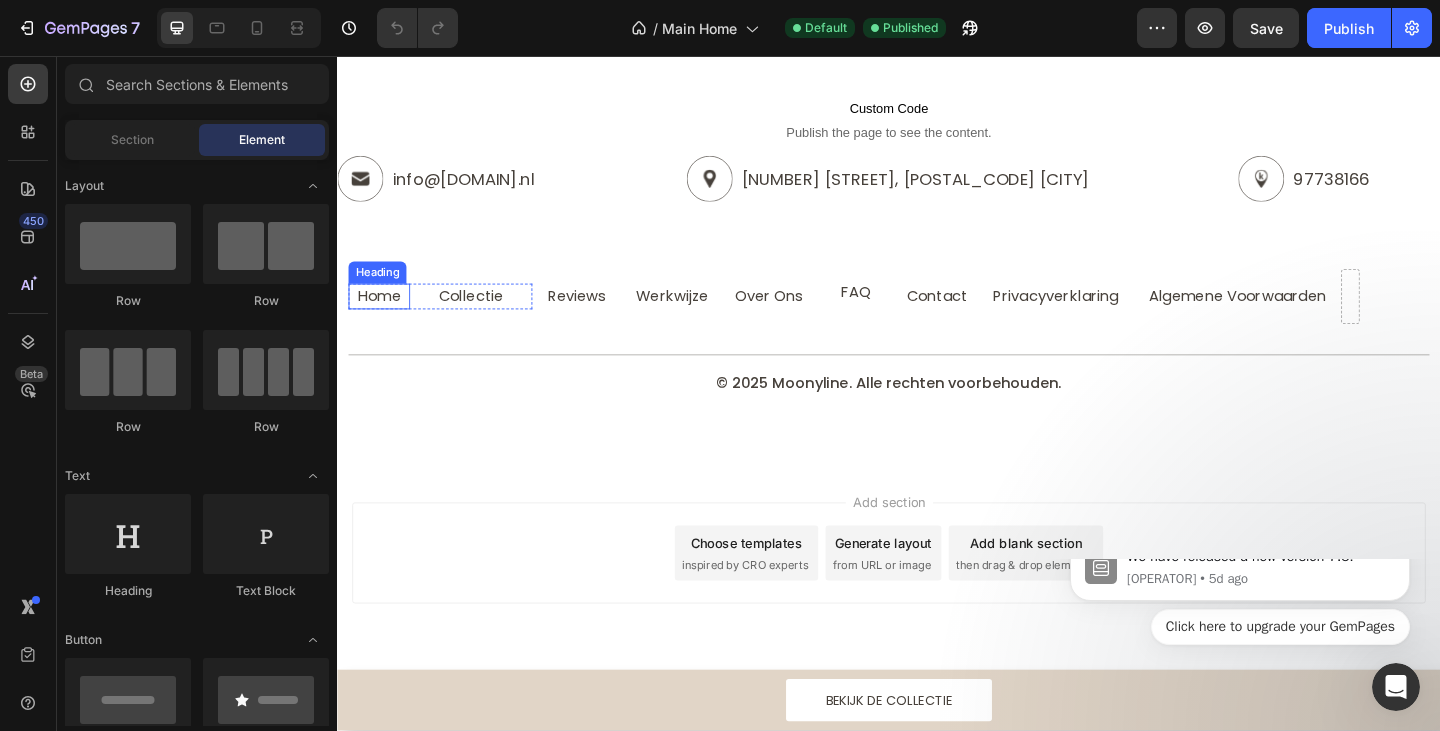 click on "Home" at bounding box center (382, 317) 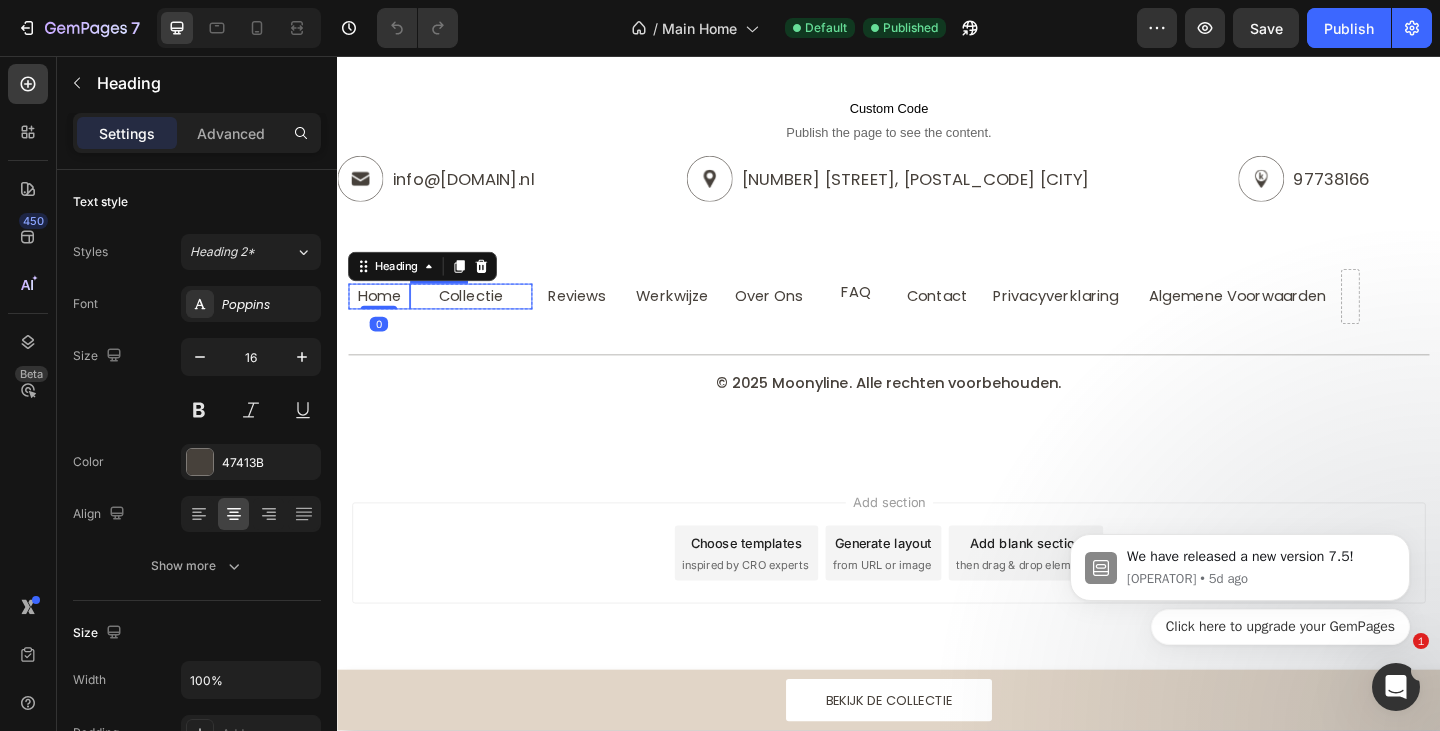 click on "Collectie" at bounding box center (482, 317) 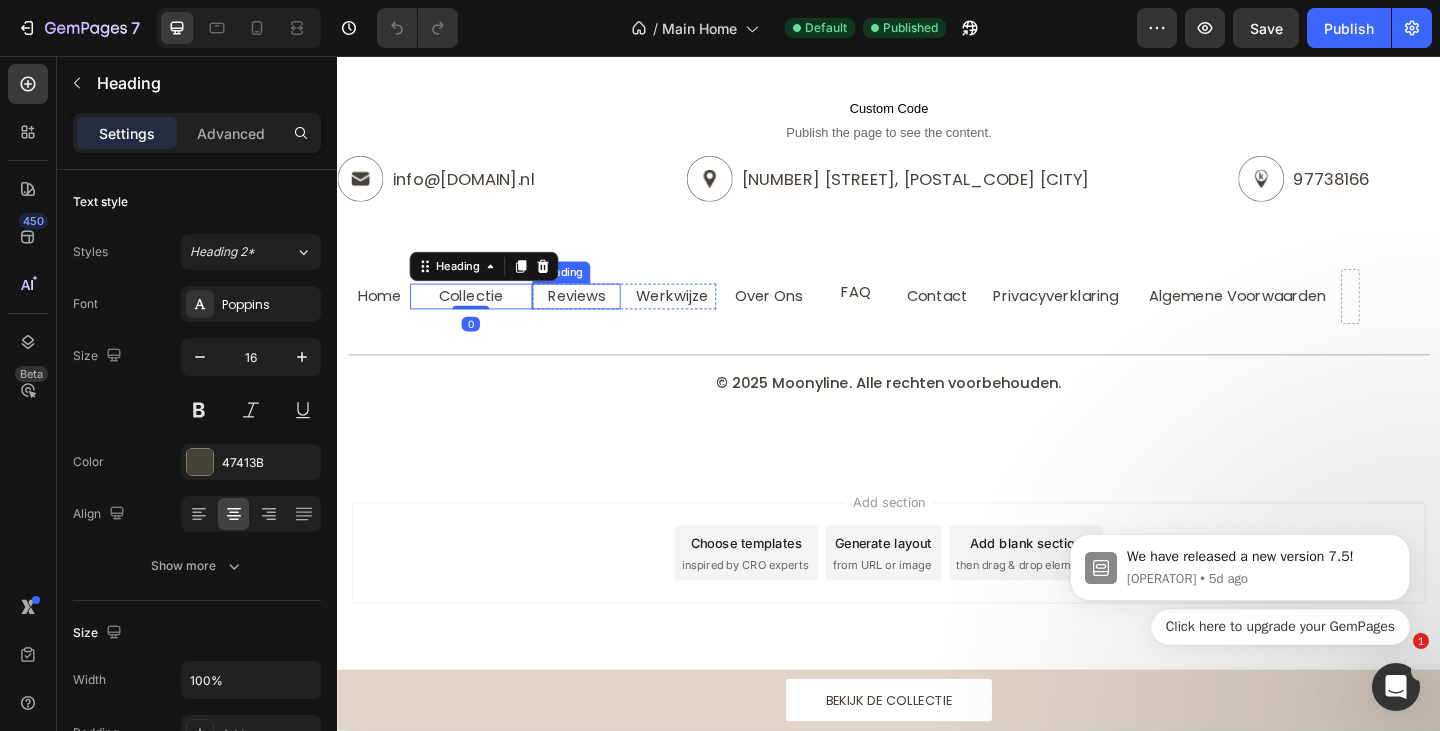 click on "Reviews" at bounding box center [597, 317] 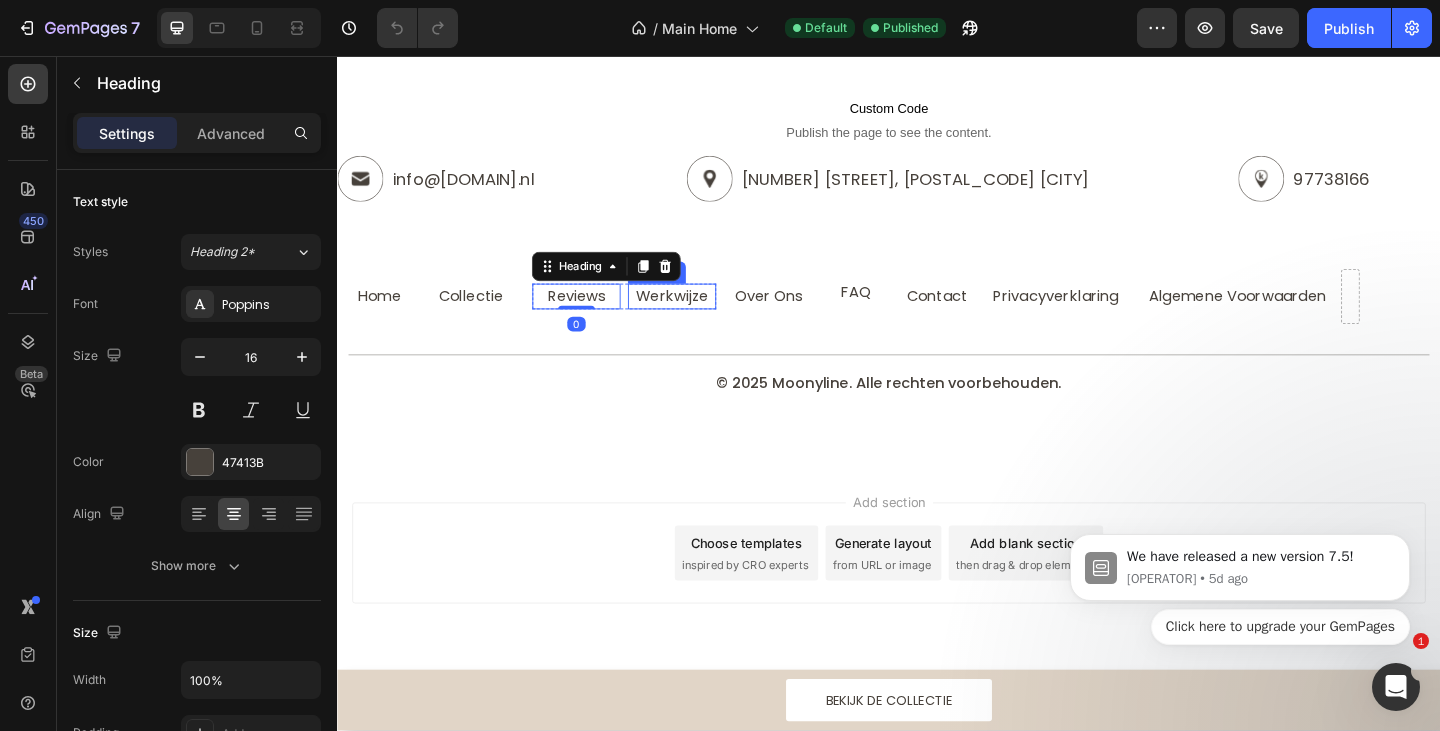 click on "Werkwijze" at bounding box center [701, 317] 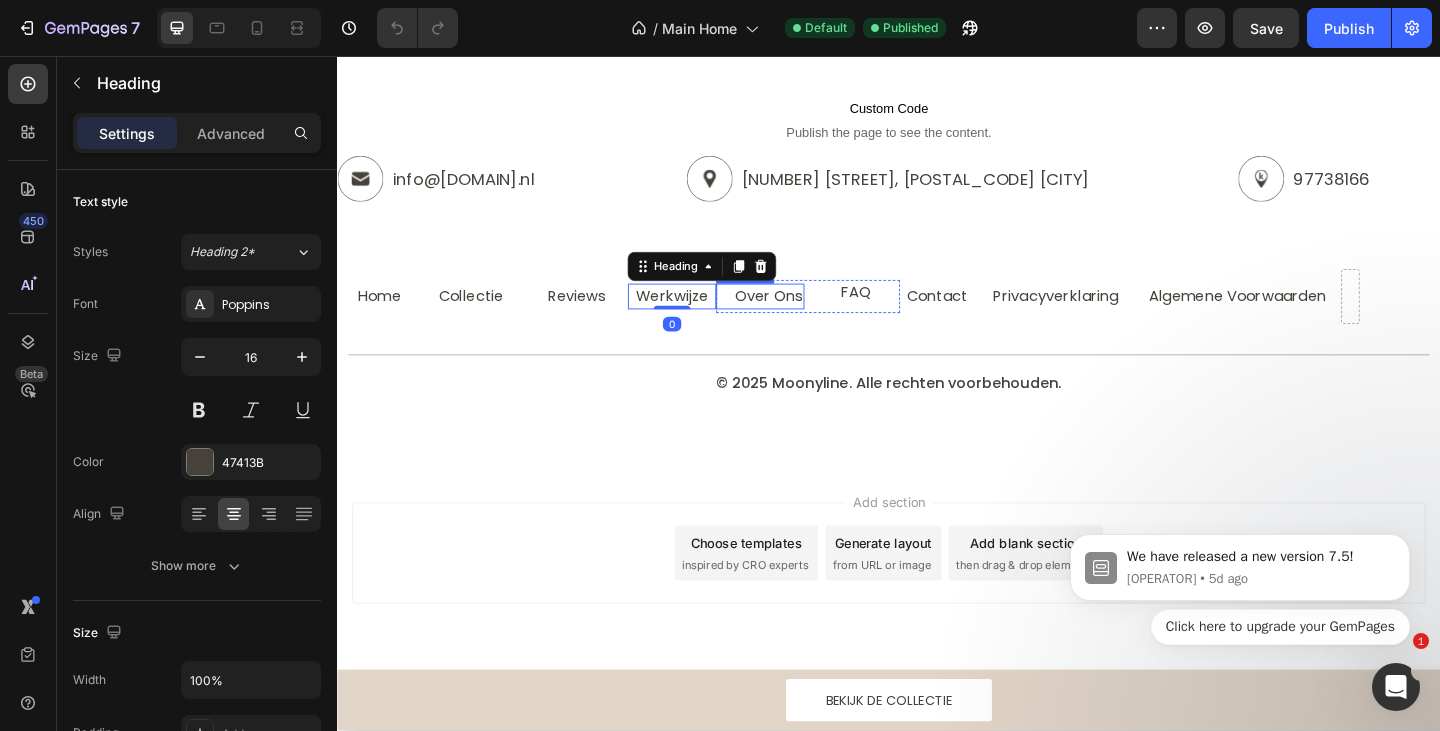 click on "Over Ons" at bounding box center [806, 317] 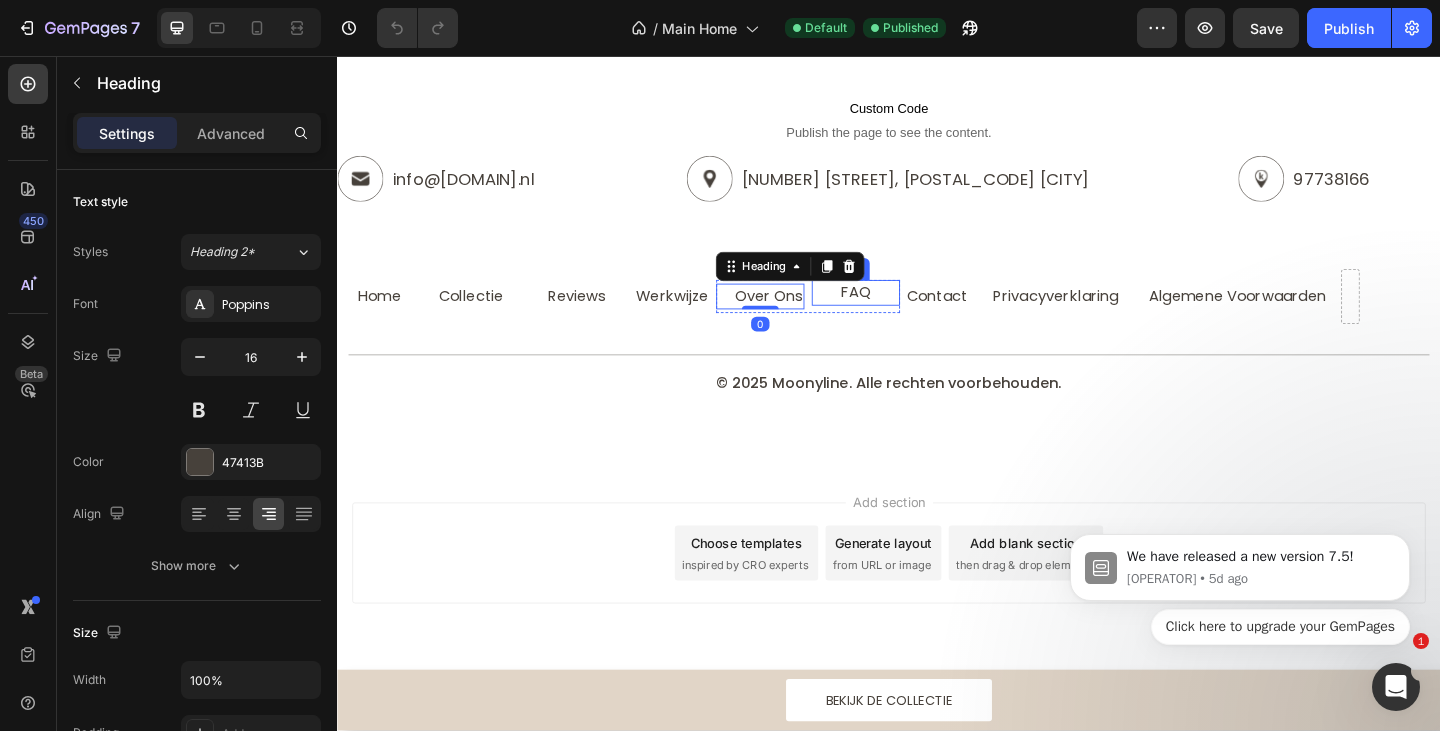 click on "FAQ" at bounding box center (901, 313) 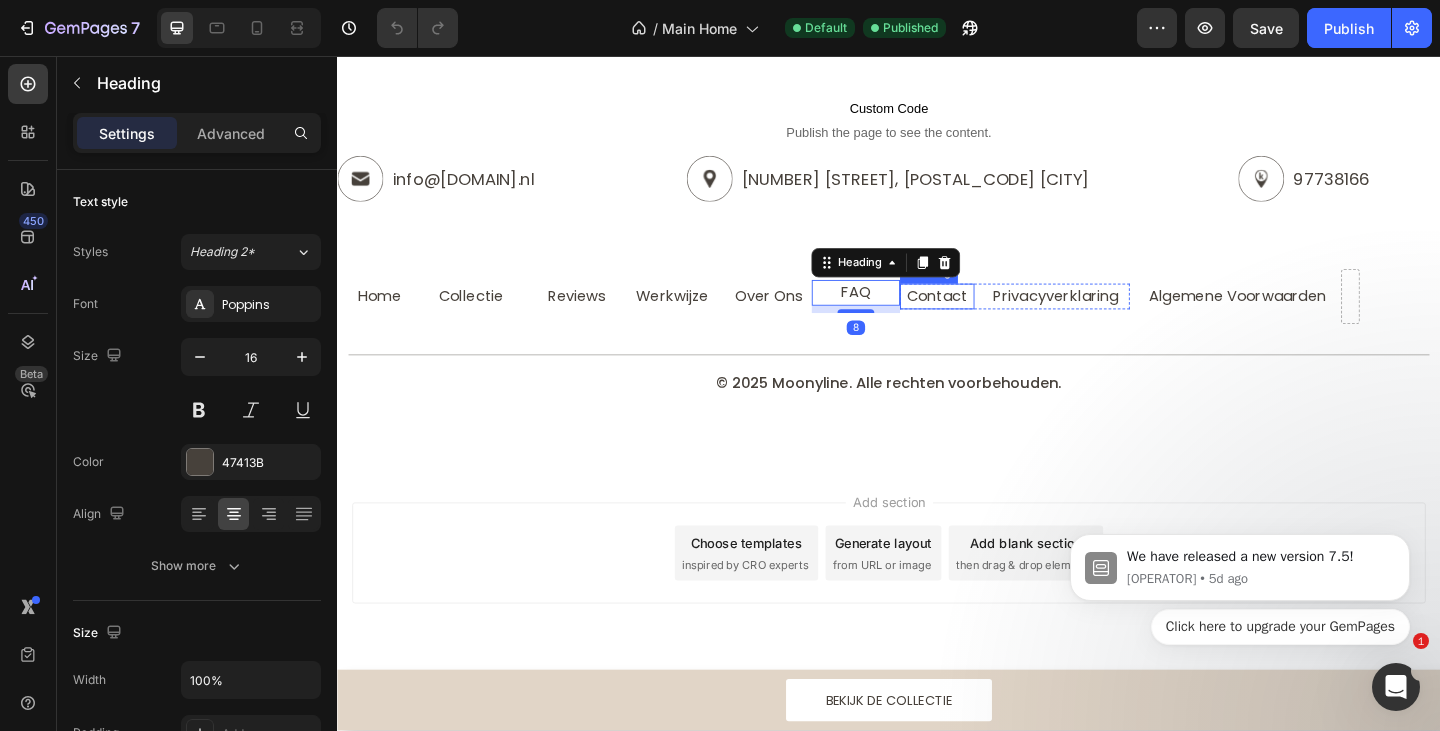 click on "Contact" at bounding box center (989, 317) 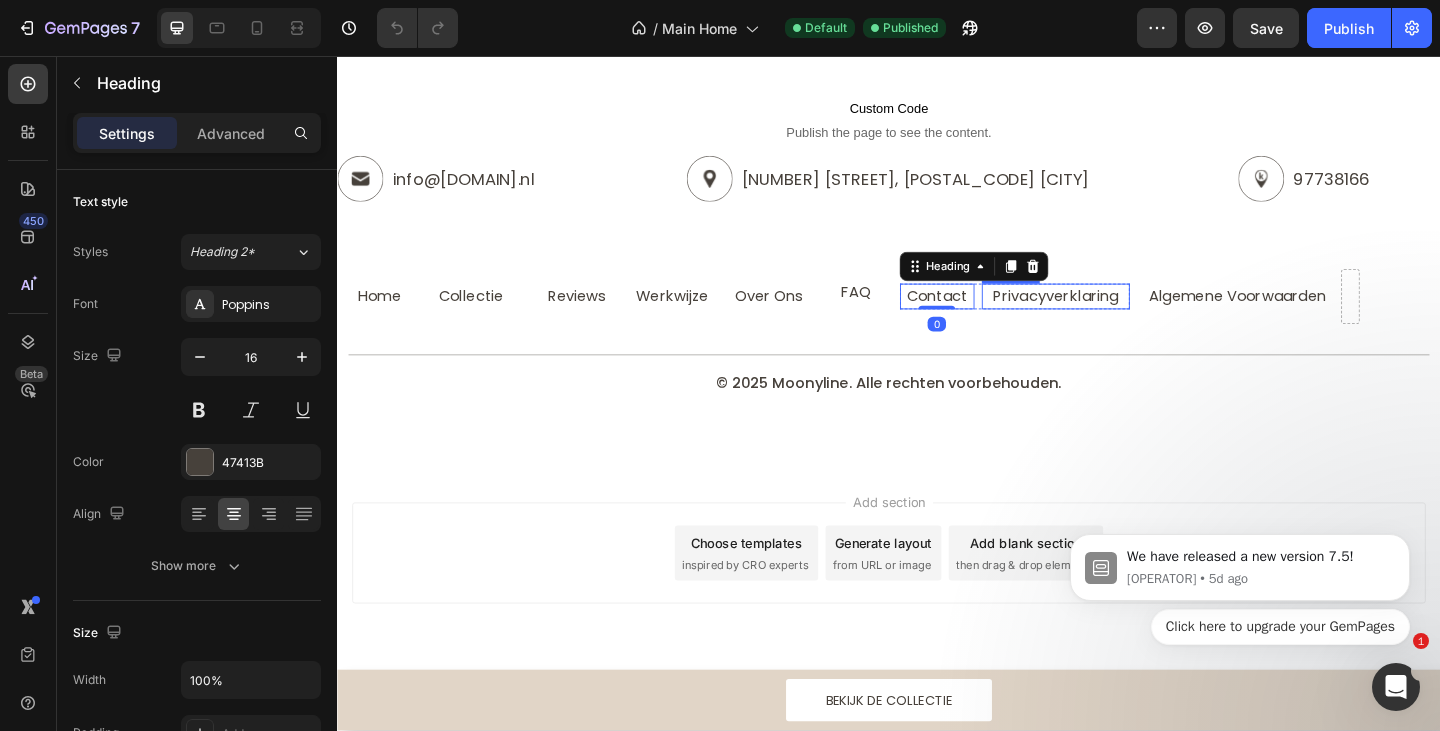 click on "Privacyverklaring" at bounding box center (1118, 317) 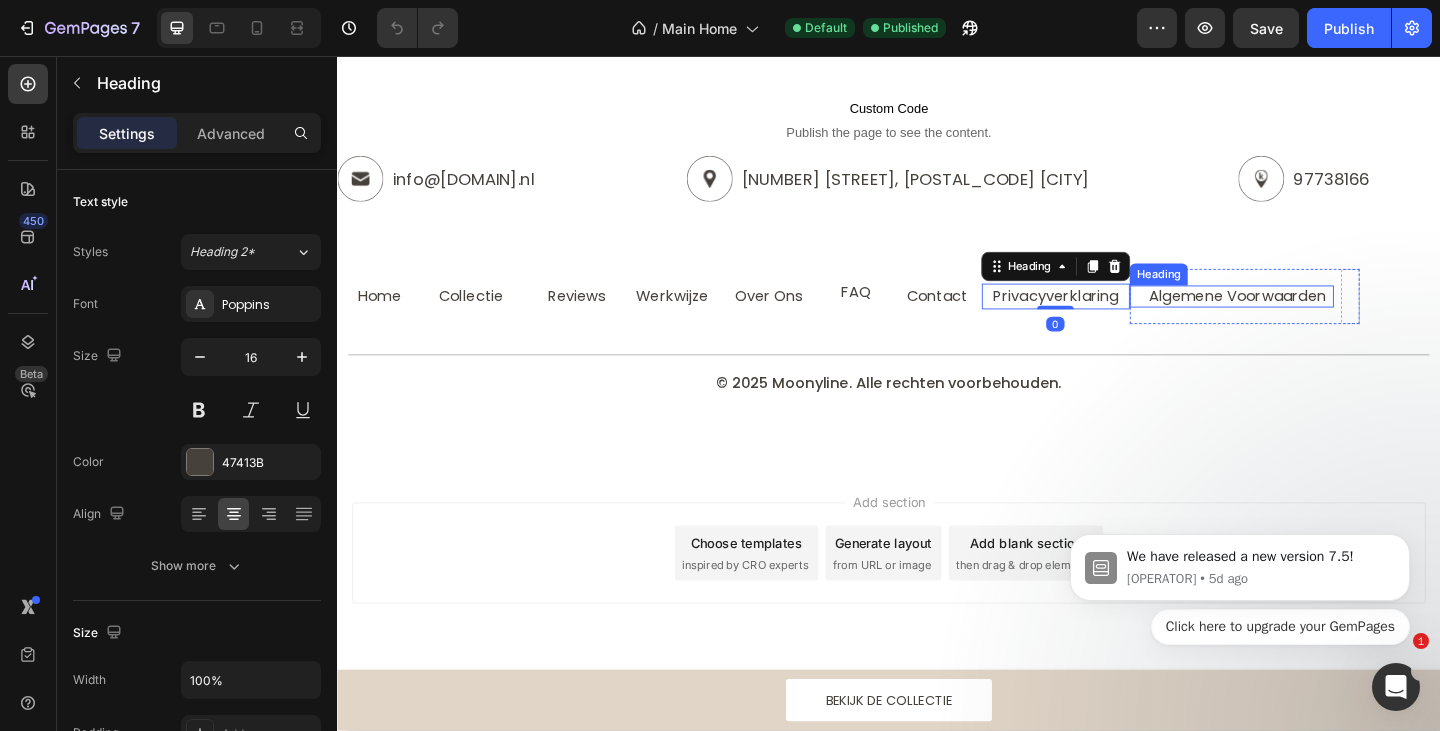 click on "Algemene Voorwaarden" at bounding box center (1315, 317) 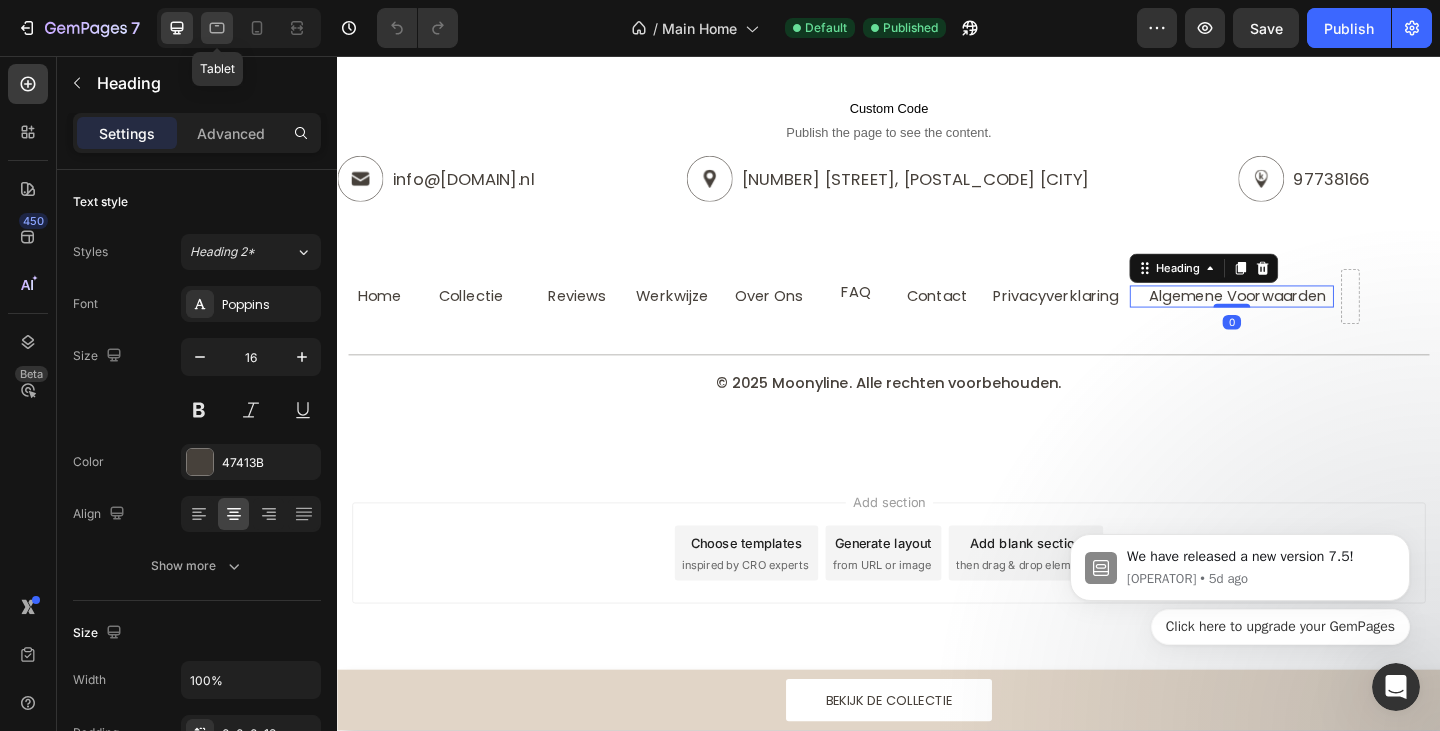 click 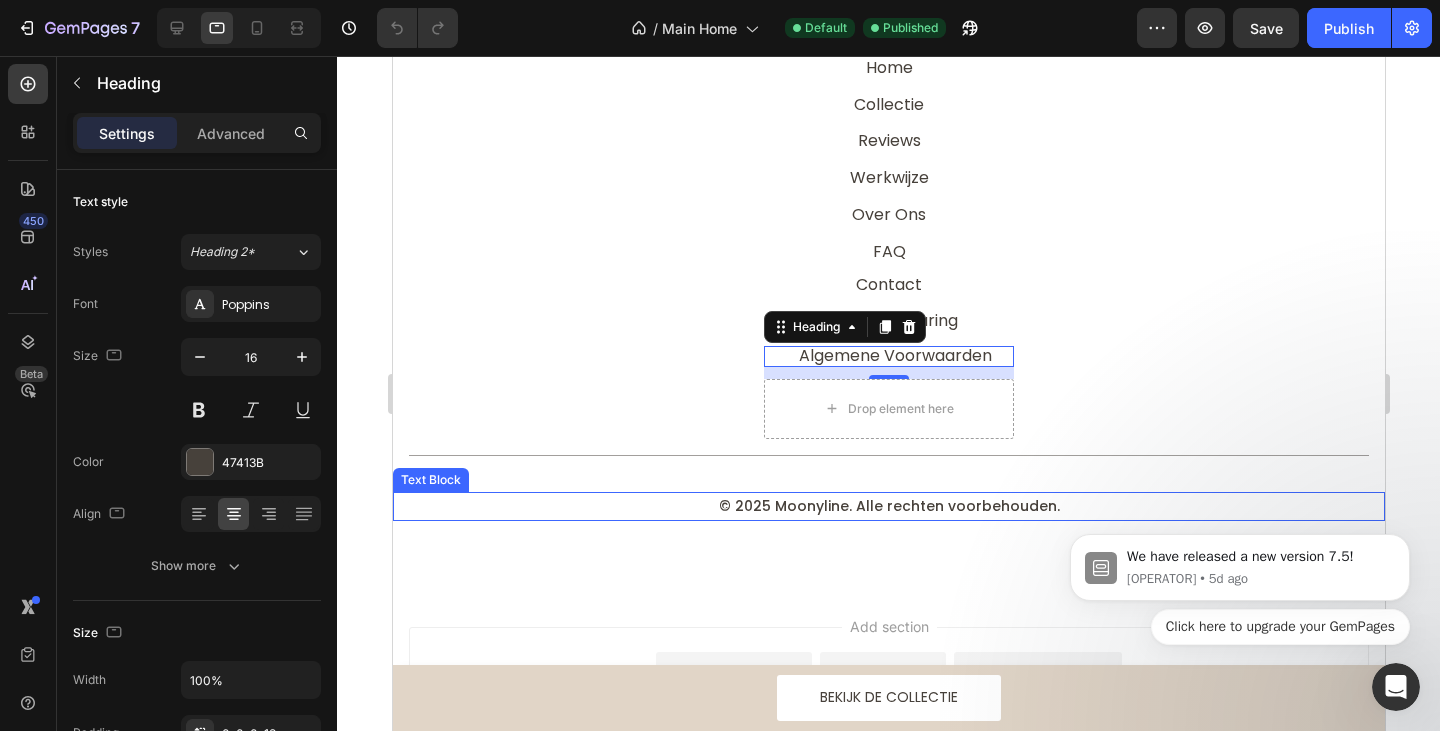 scroll, scrollTop: 3946, scrollLeft: 0, axis: vertical 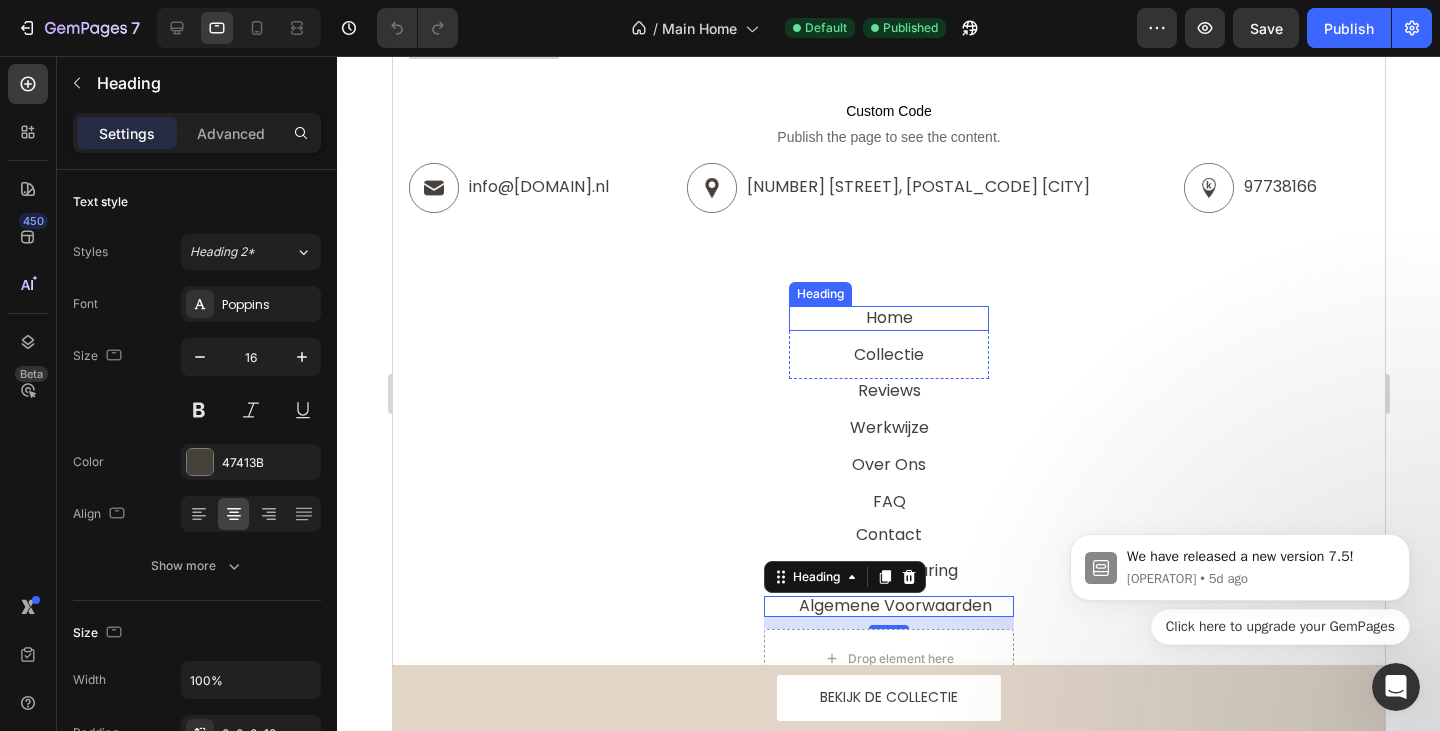 click on "Home" at bounding box center [888, 317] 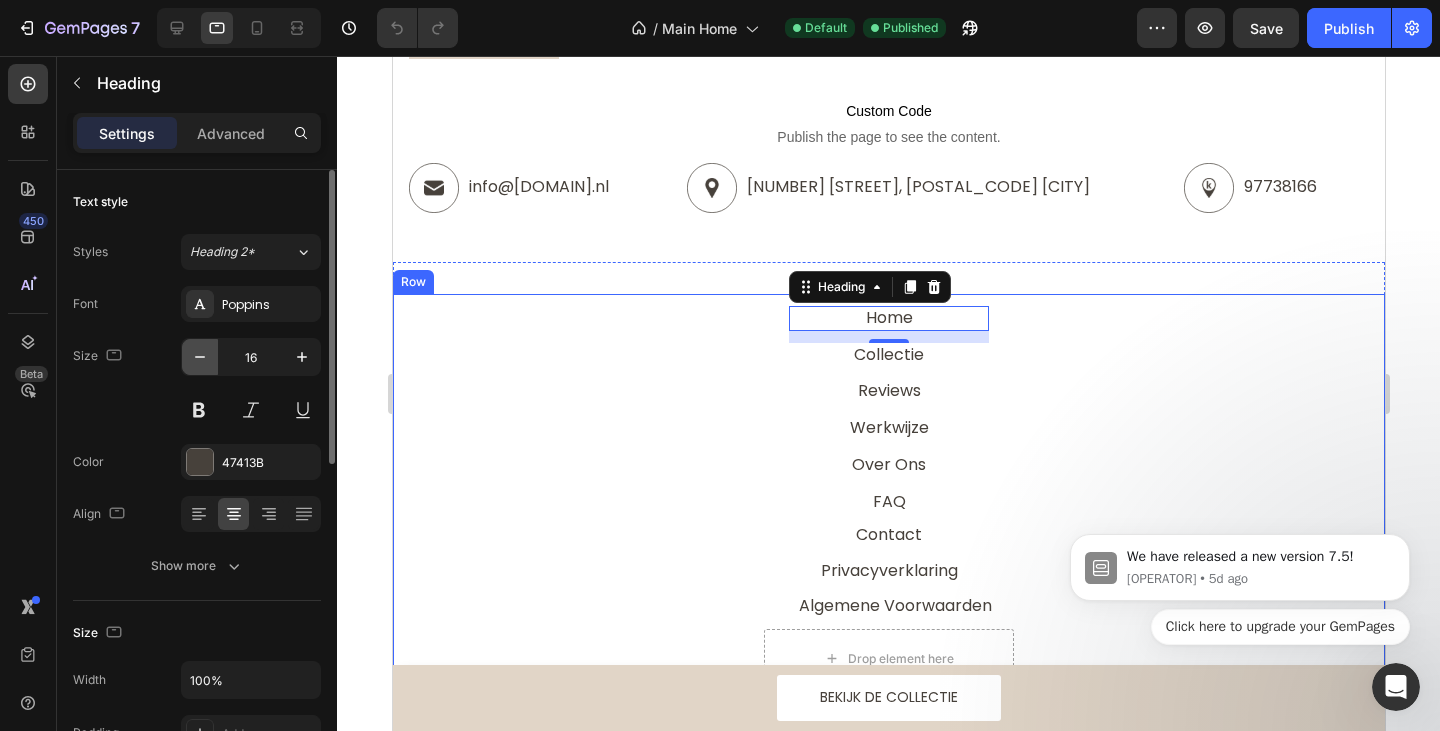 click at bounding box center (200, 357) 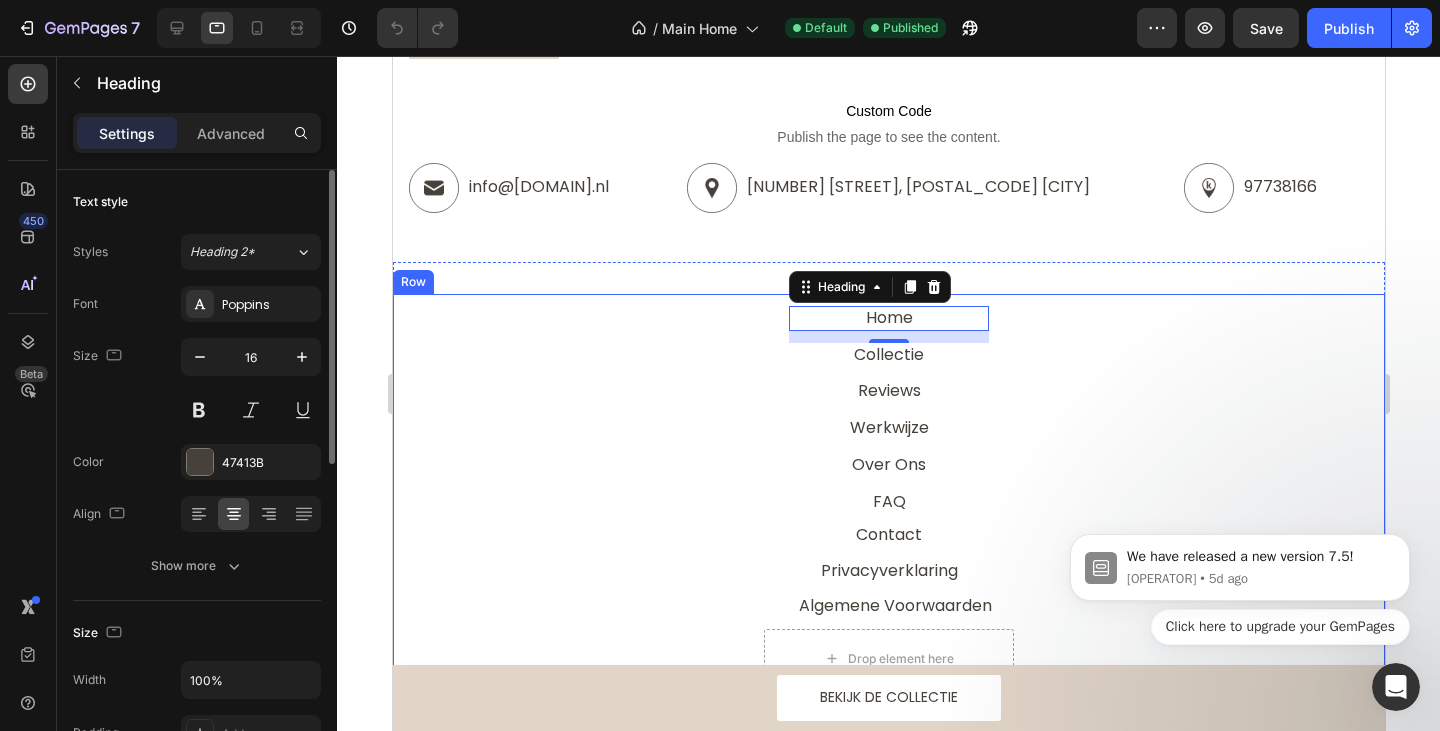 type on "15" 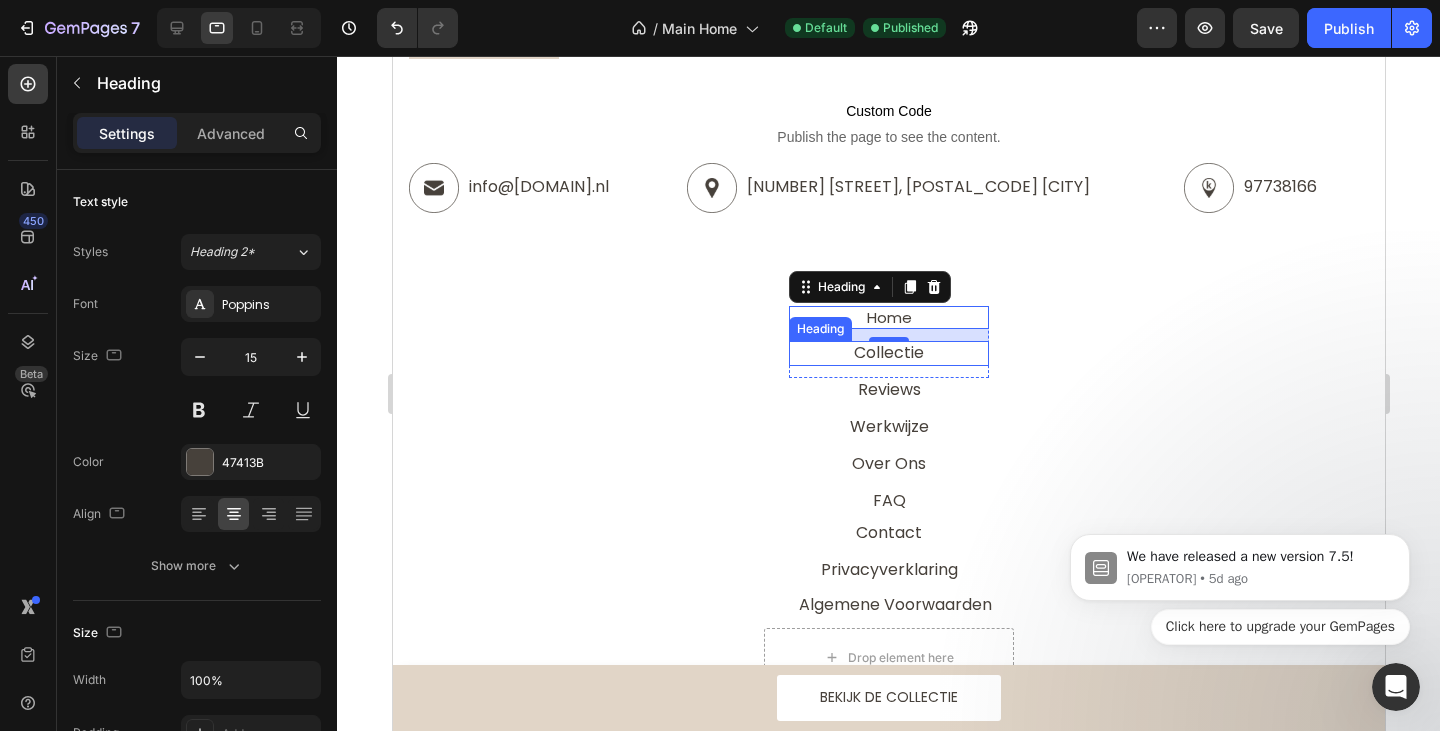 click on "Collectie" at bounding box center (888, 352) 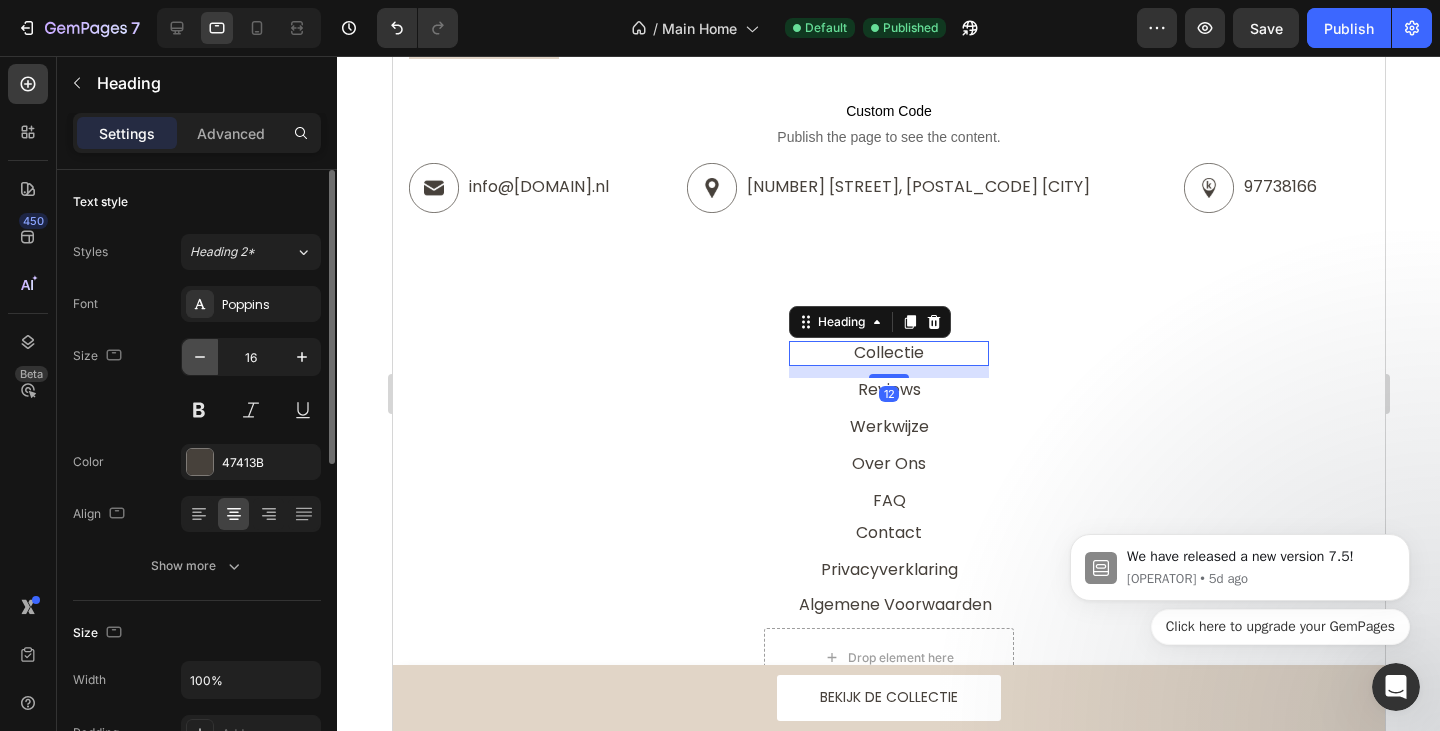 click 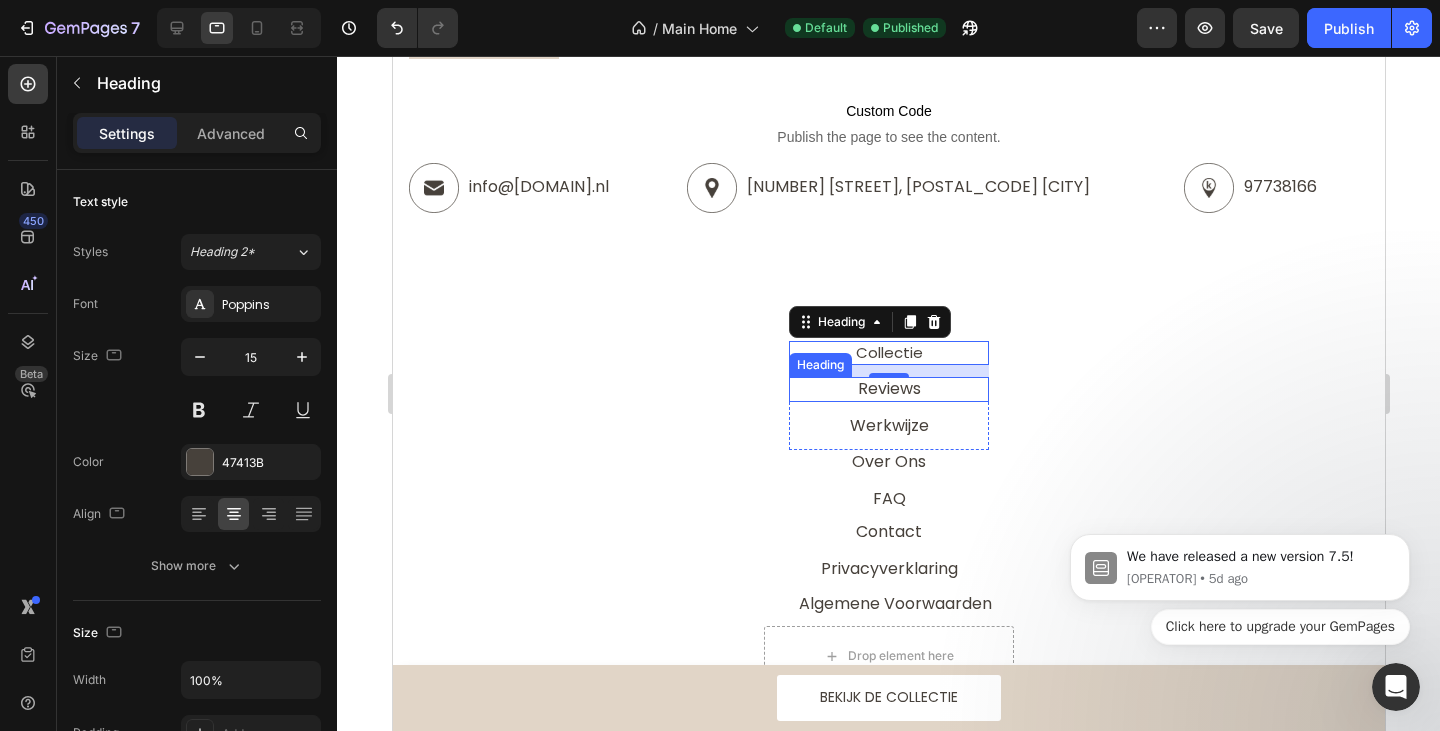 click on "Reviews" at bounding box center [888, 388] 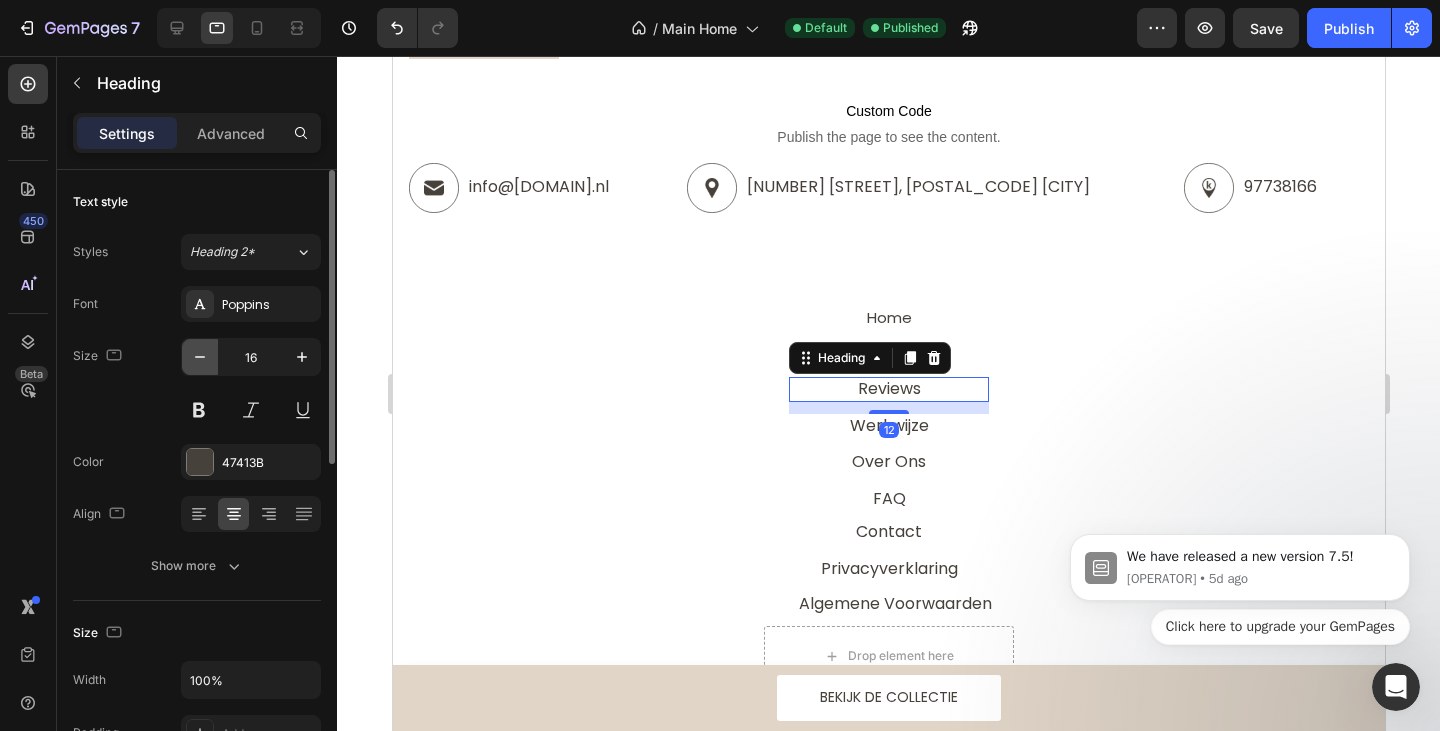 click 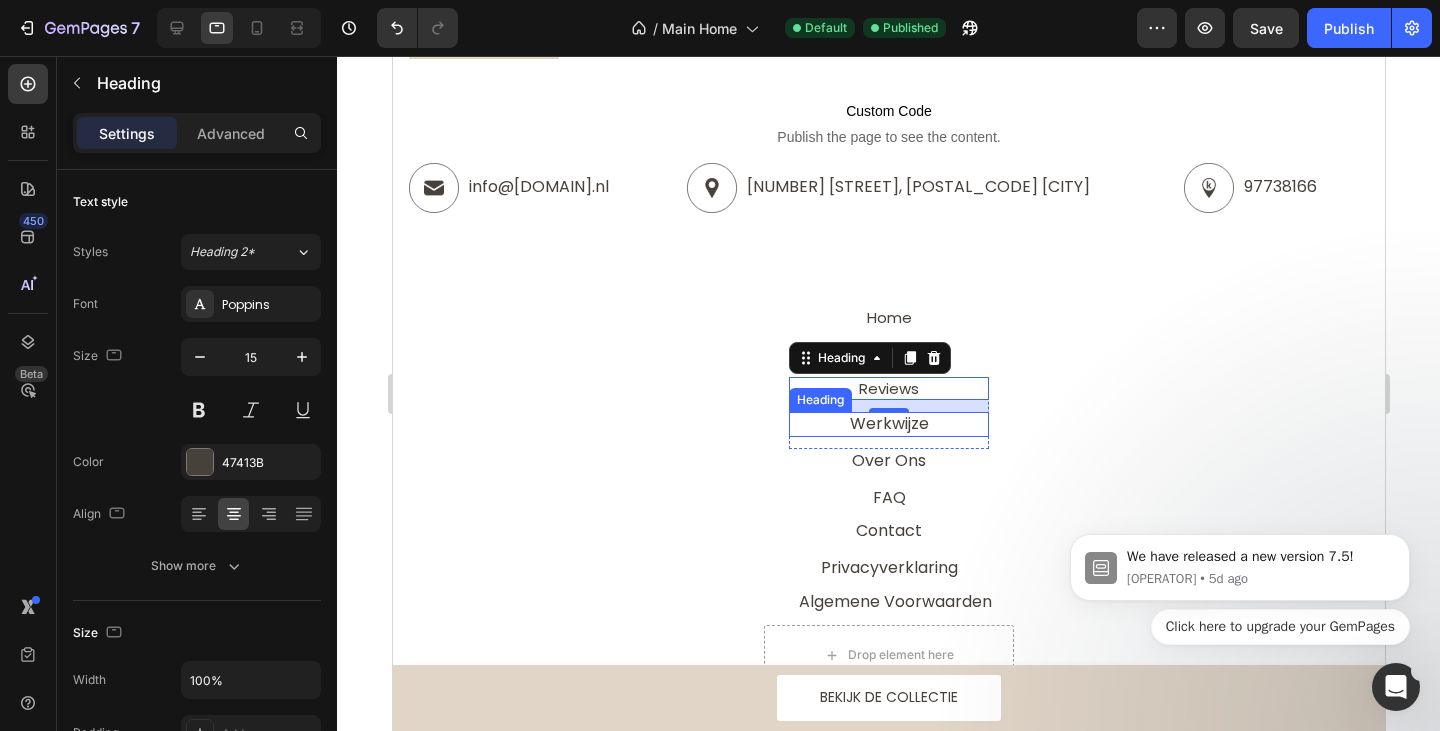 click on "Werkwijze" at bounding box center [888, 424] 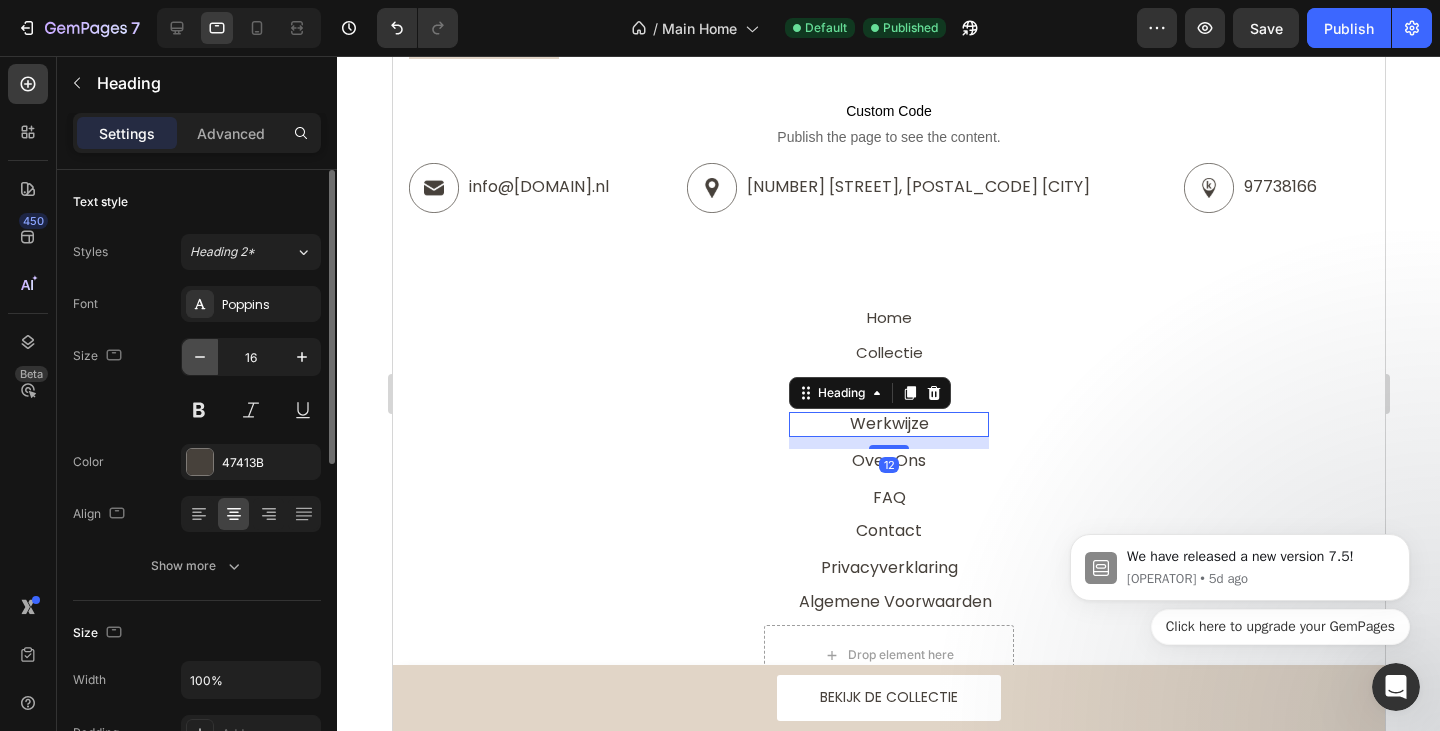 click 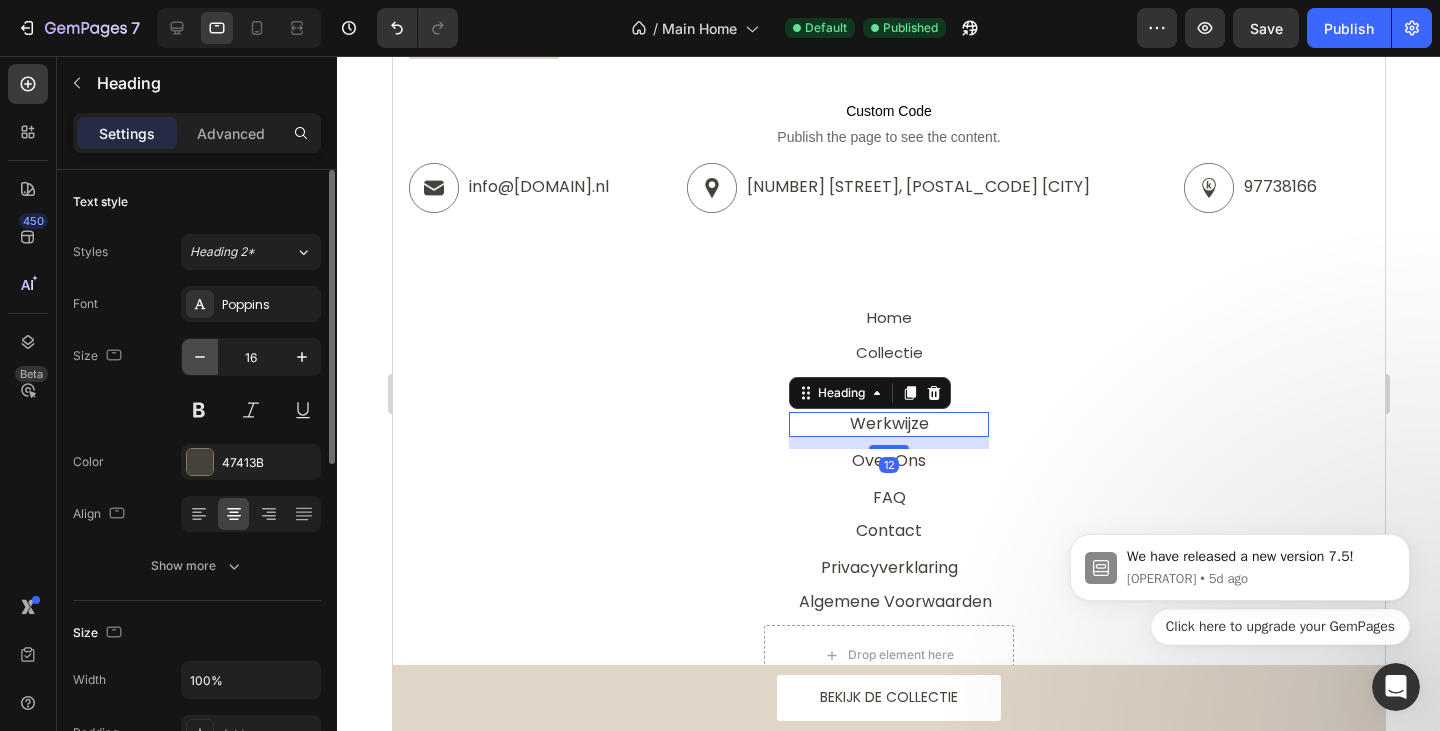 type on "15" 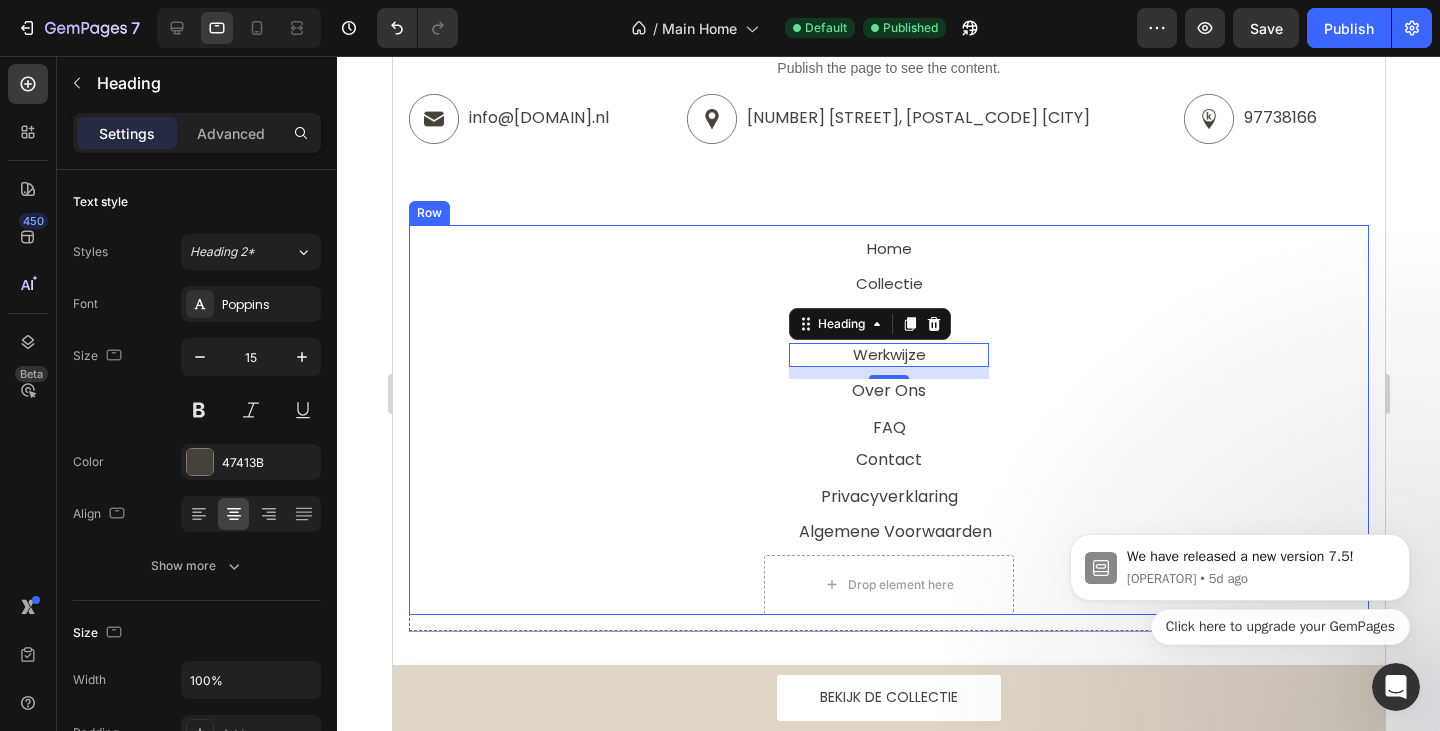 scroll, scrollTop: 4046, scrollLeft: 0, axis: vertical 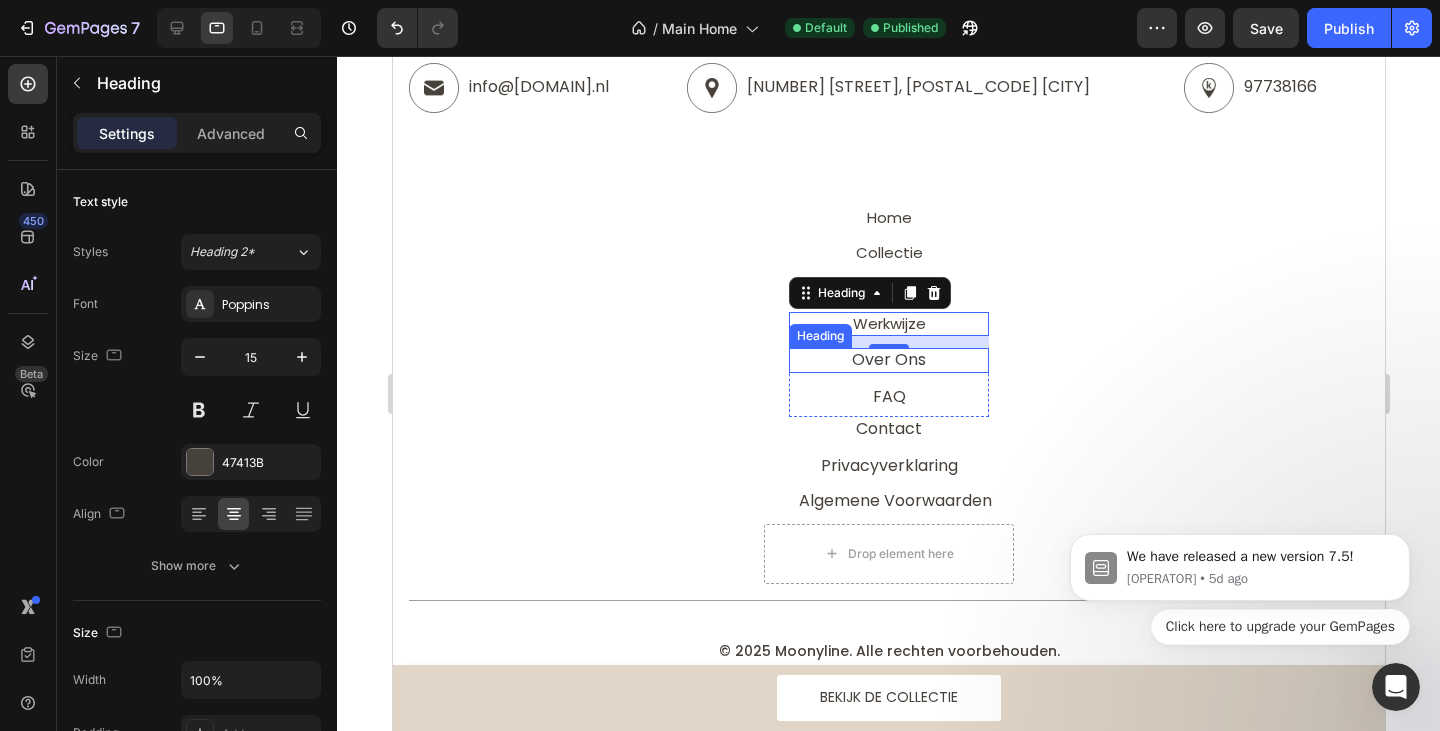 click on "Over Ons" at bounding box center (888, 360) 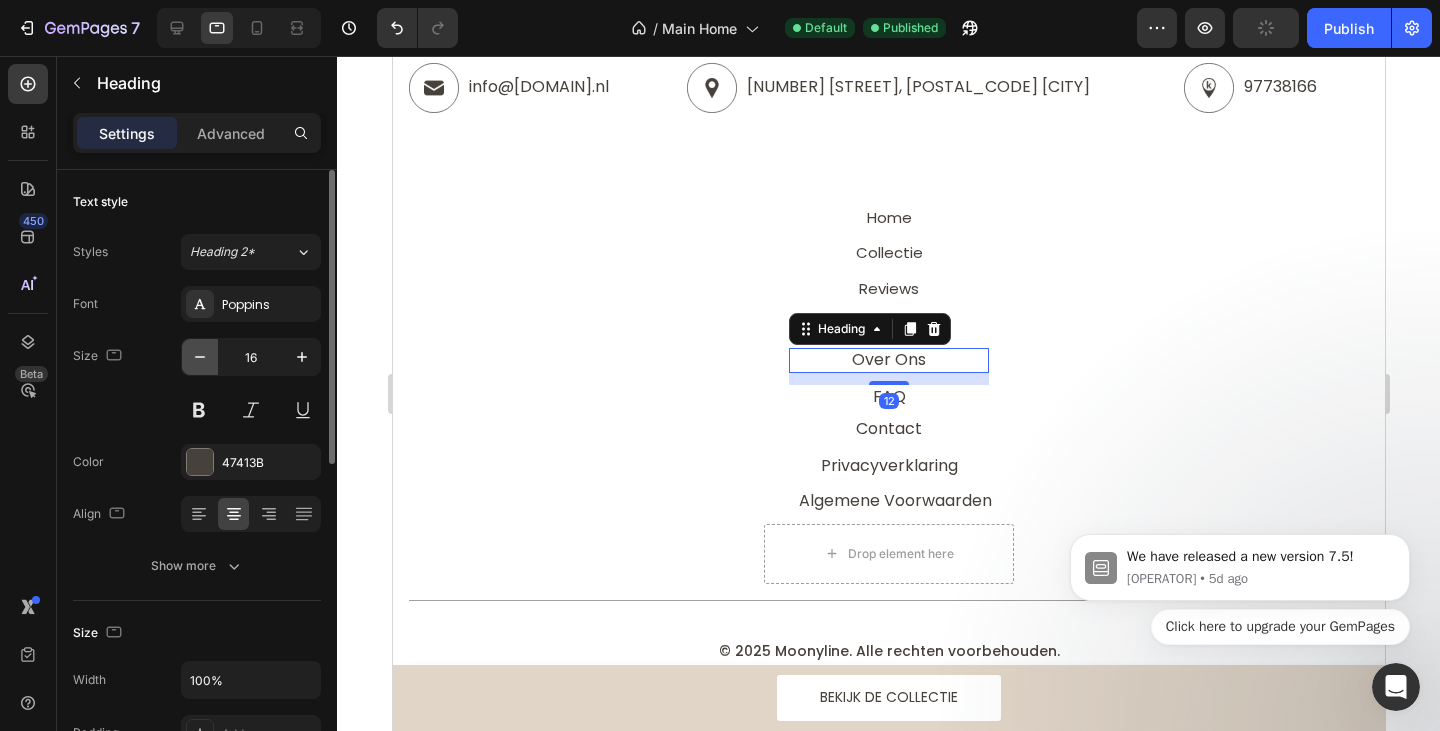 click 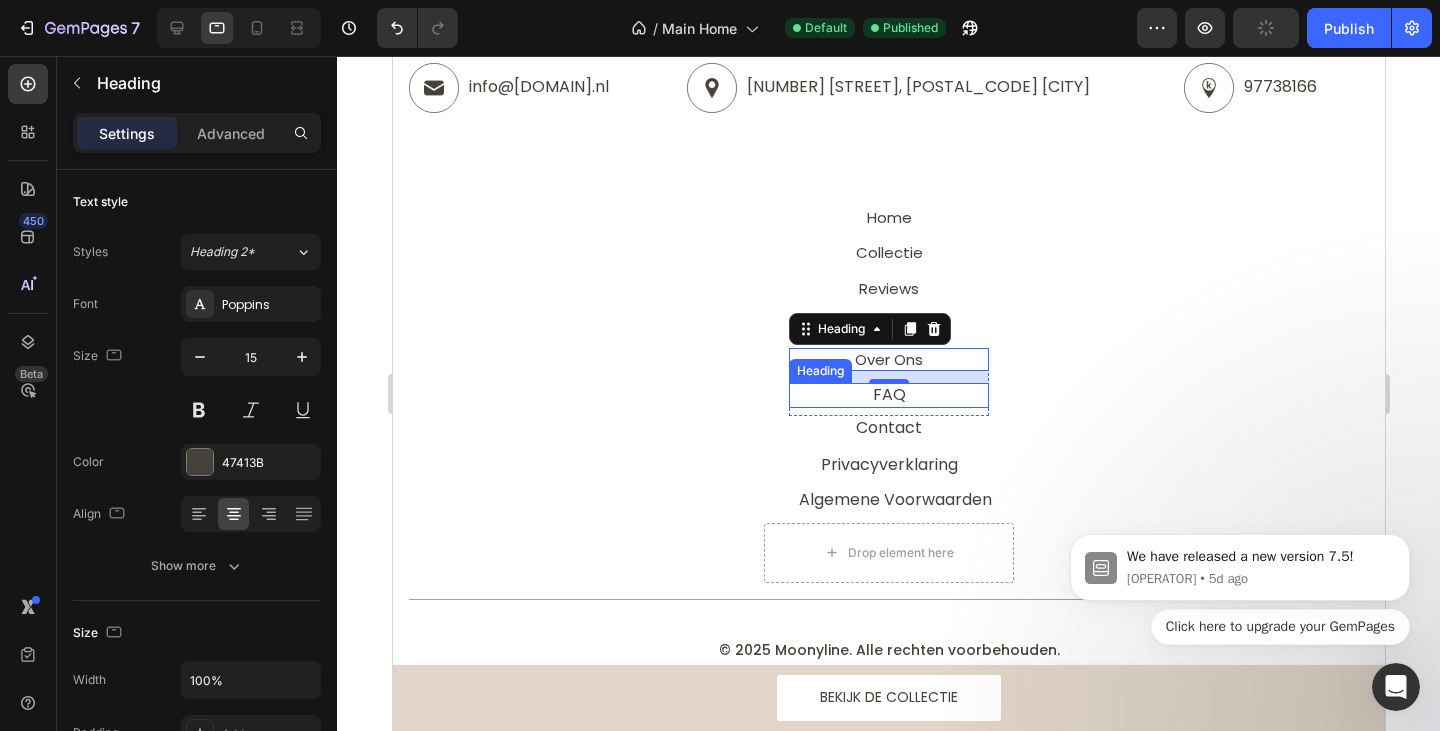click on "FAQ" at bounding box center [888, 394] 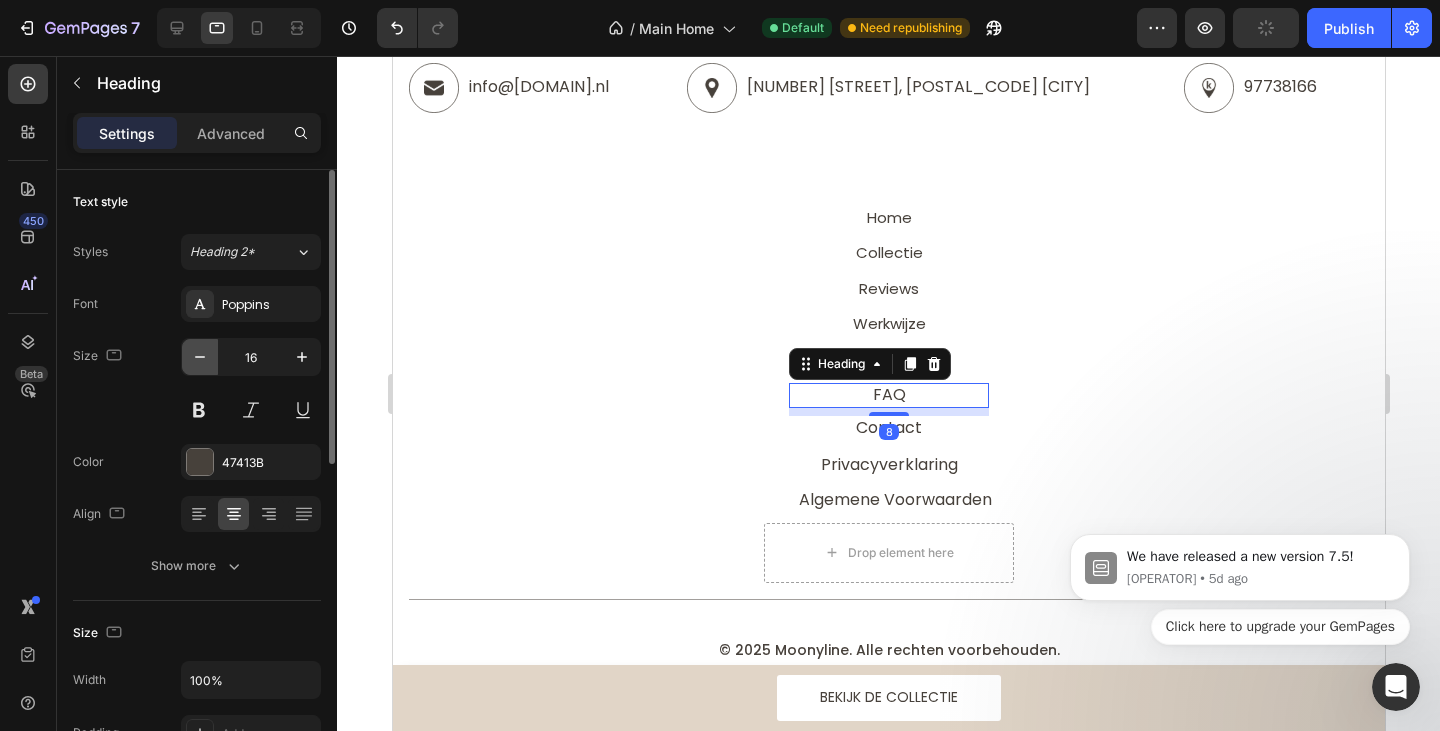 click 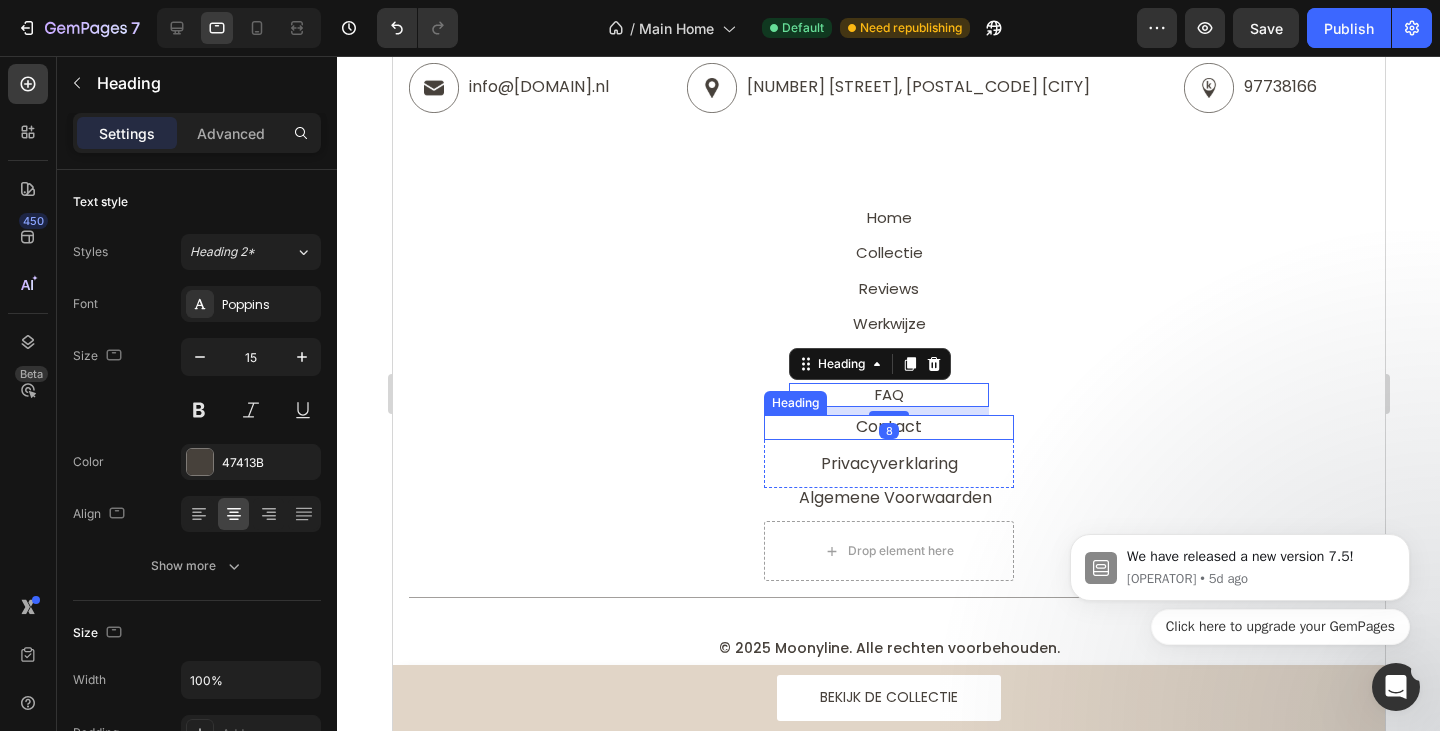 click on "Contact" at bounding box center [888, 426] 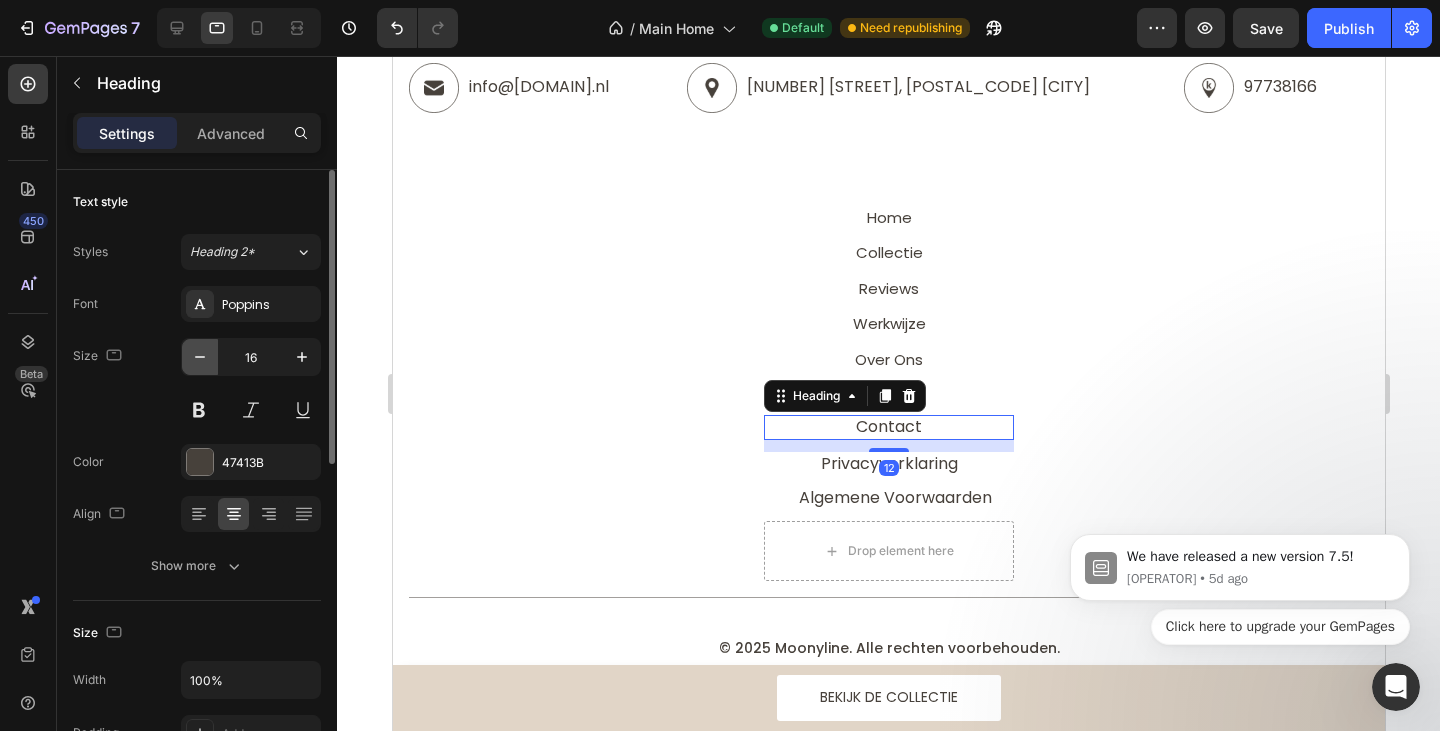 click 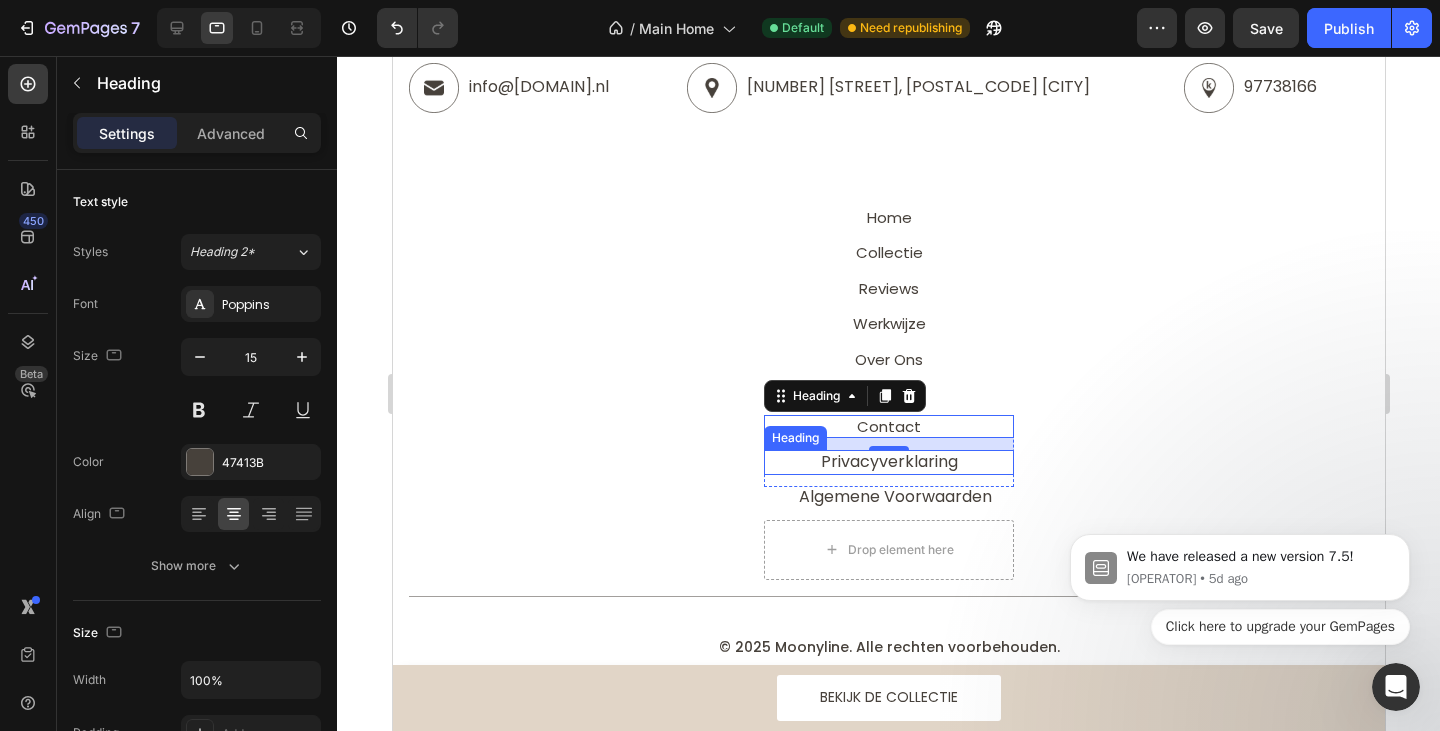 click on "Privacyverklaring" at bounding box center (888, 461) 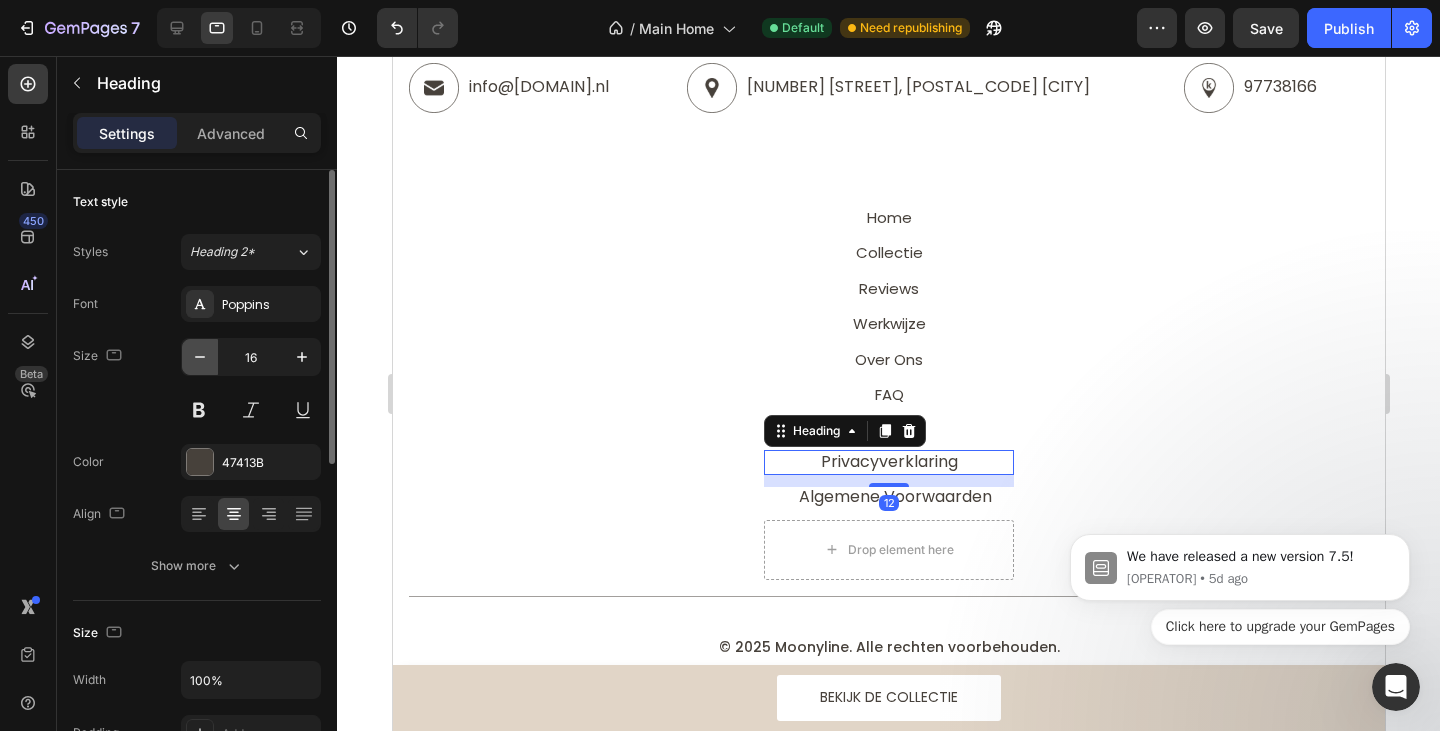 click 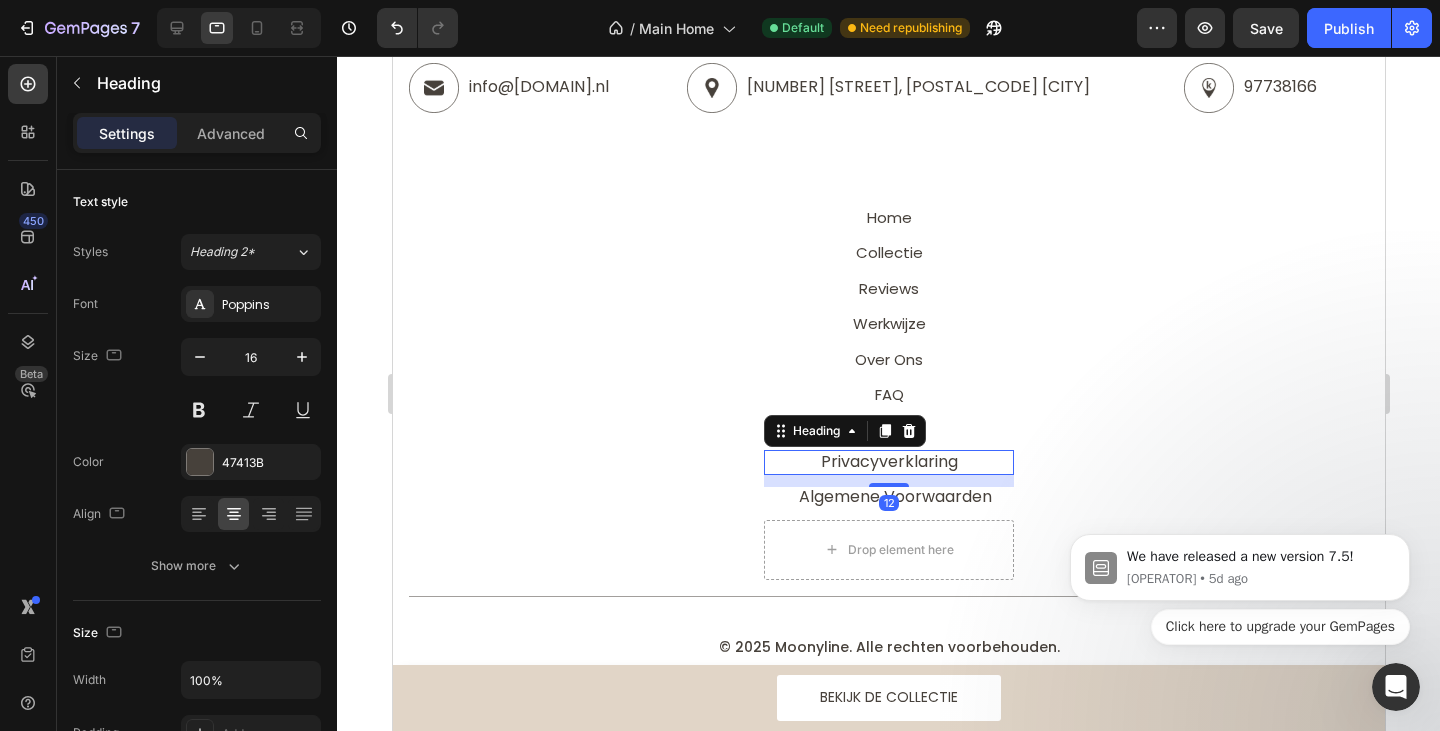type on "15" 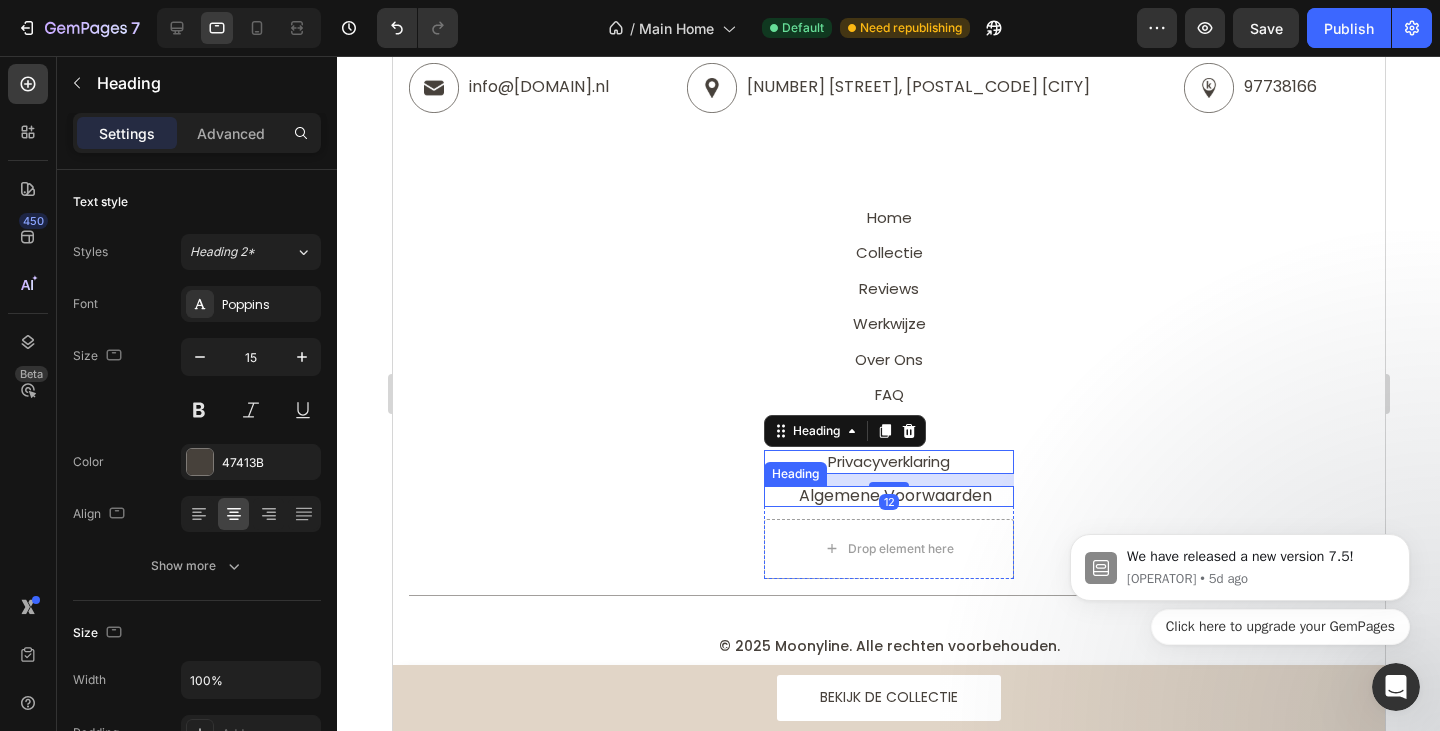 click on "Algemene Voorwaarden" at bounding box center (894, 495) 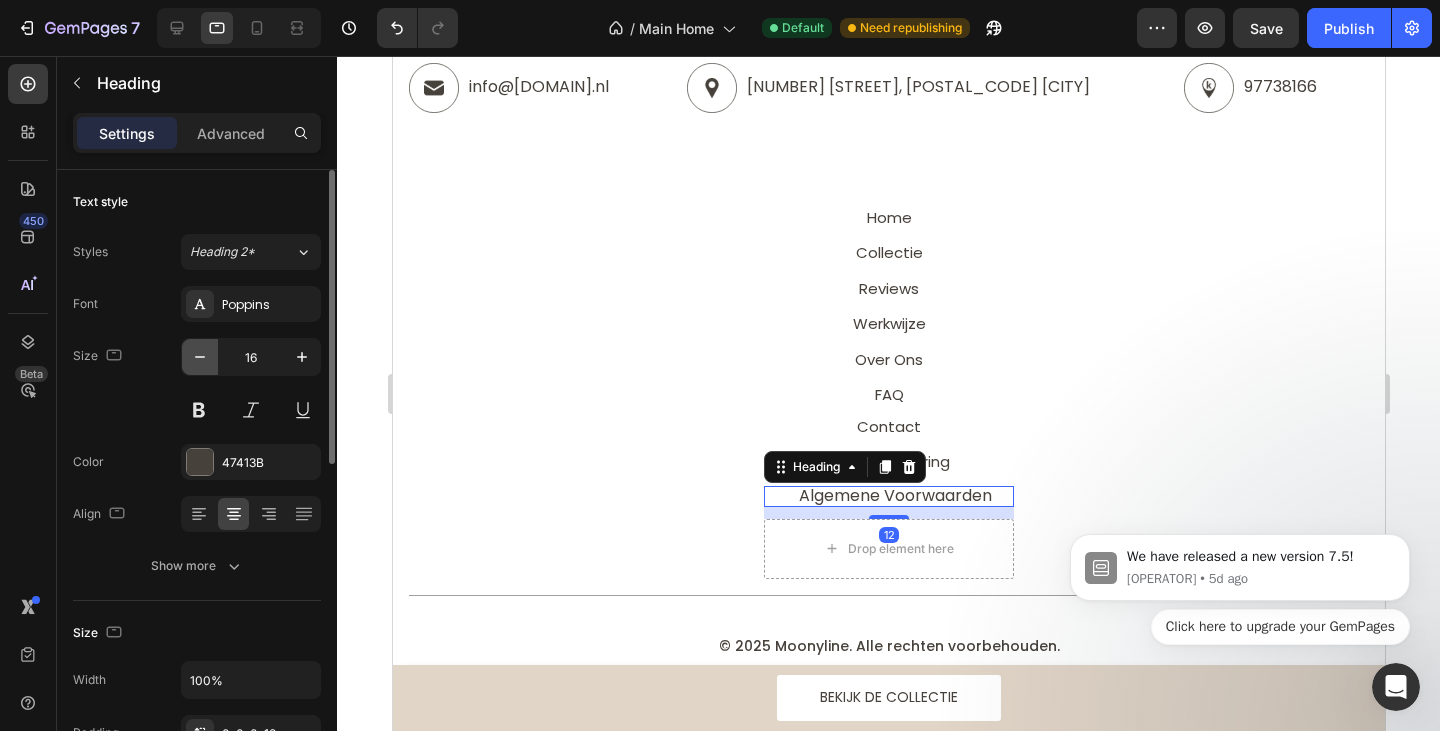 click 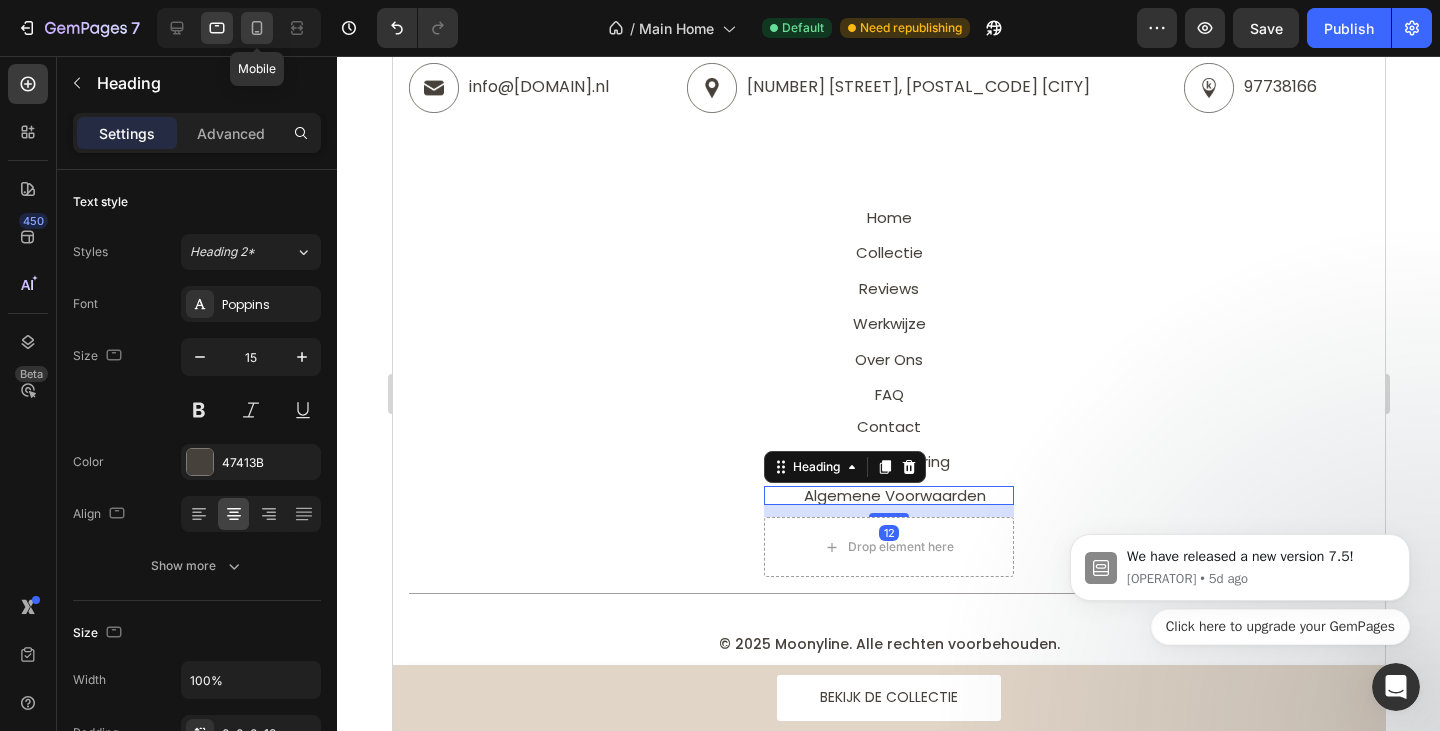 click 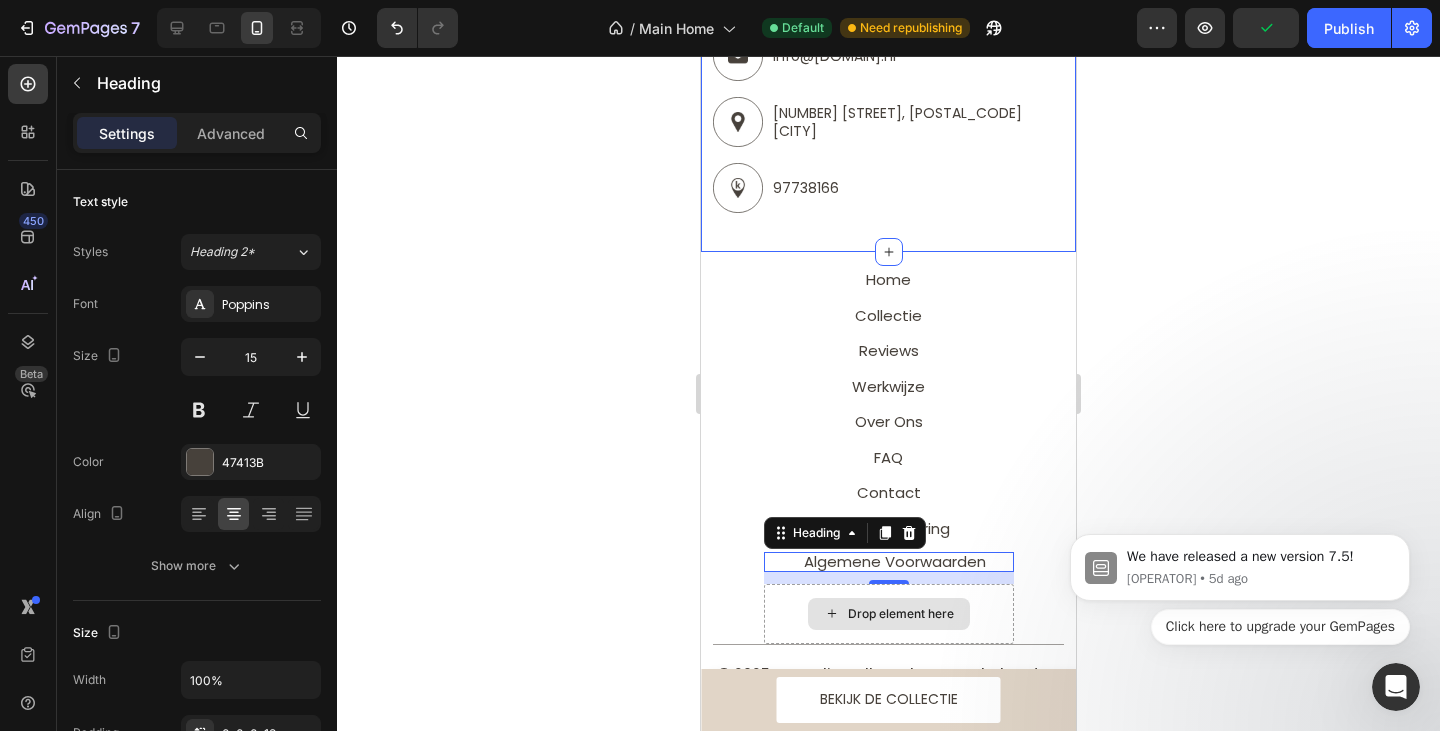 scroll, scrollTop: 4143, scrollLeft: 0, axis: vertical 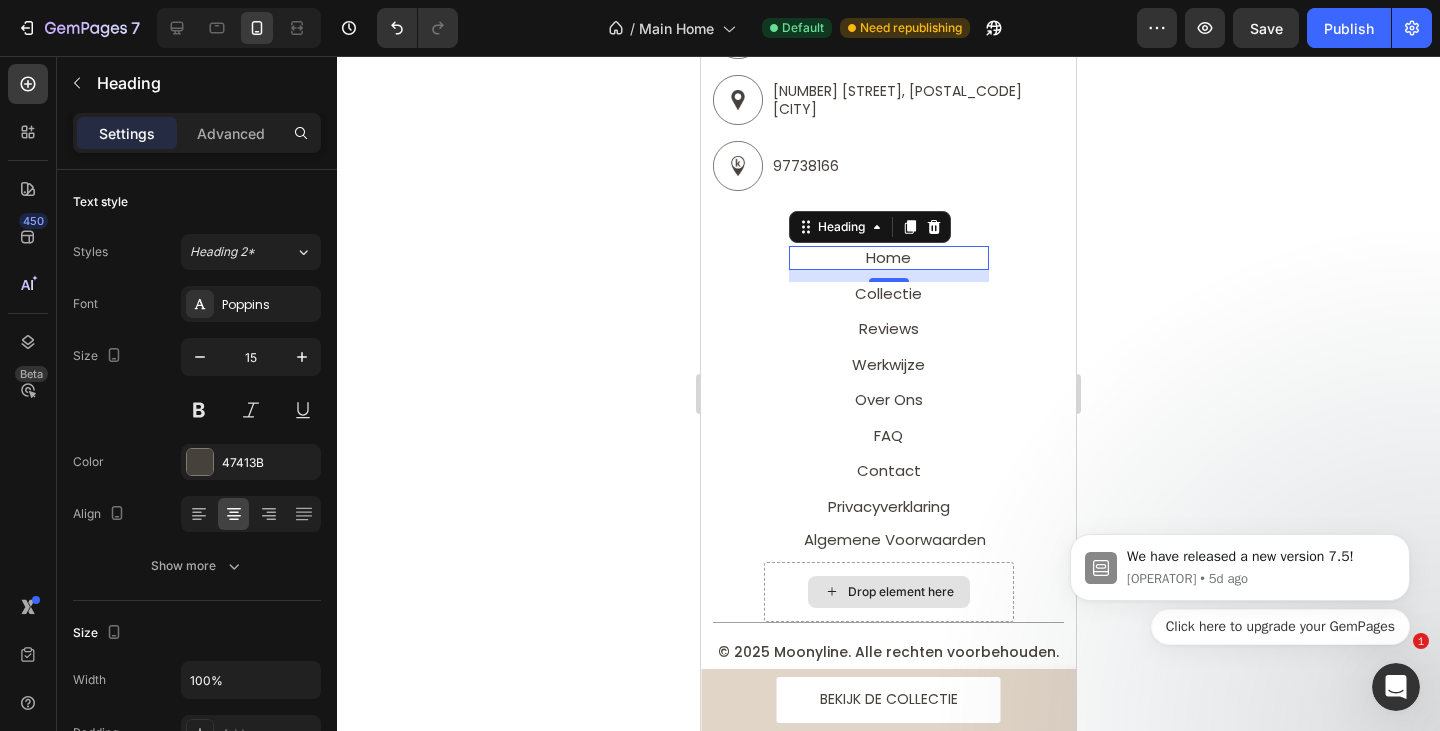 click on "Home" at bounding box center (888, 257) 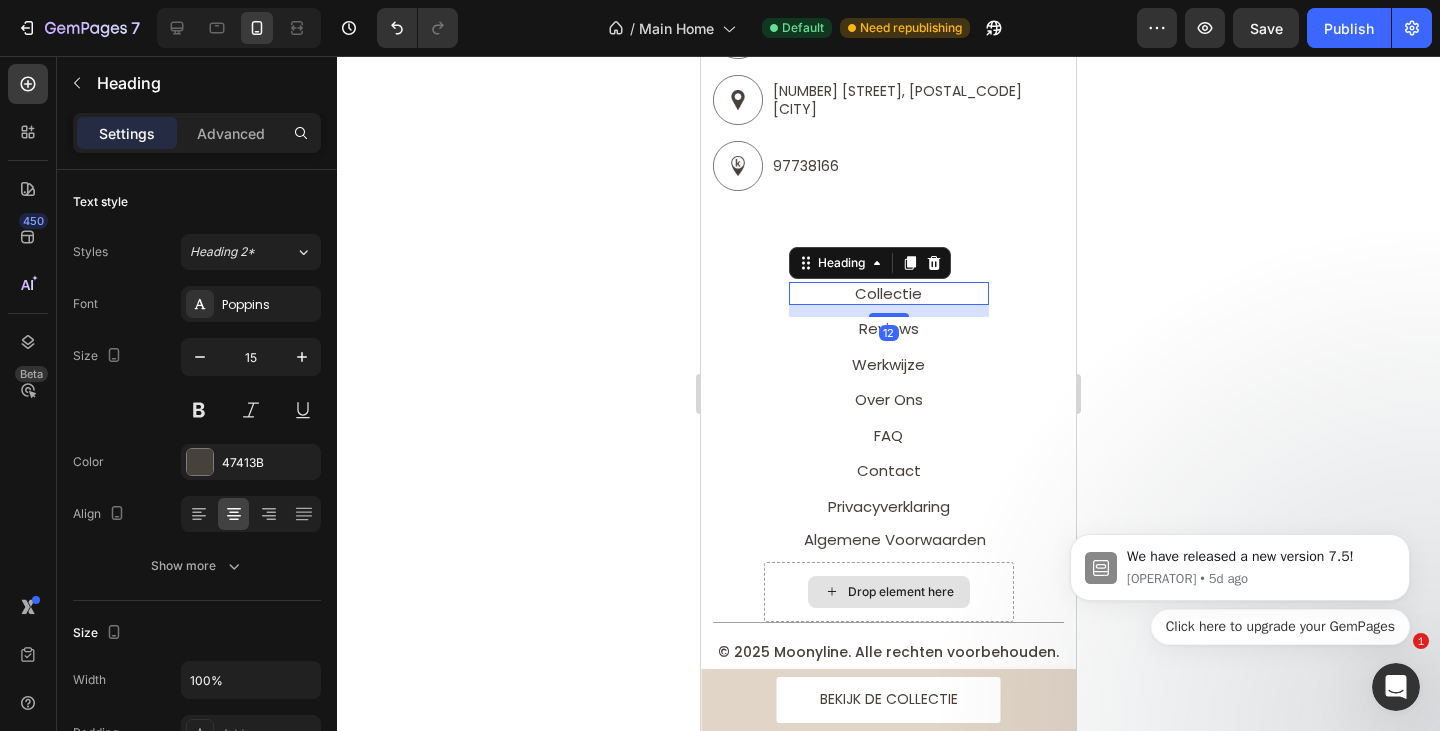 click on "Collectie" at bounding box center [888, 293] 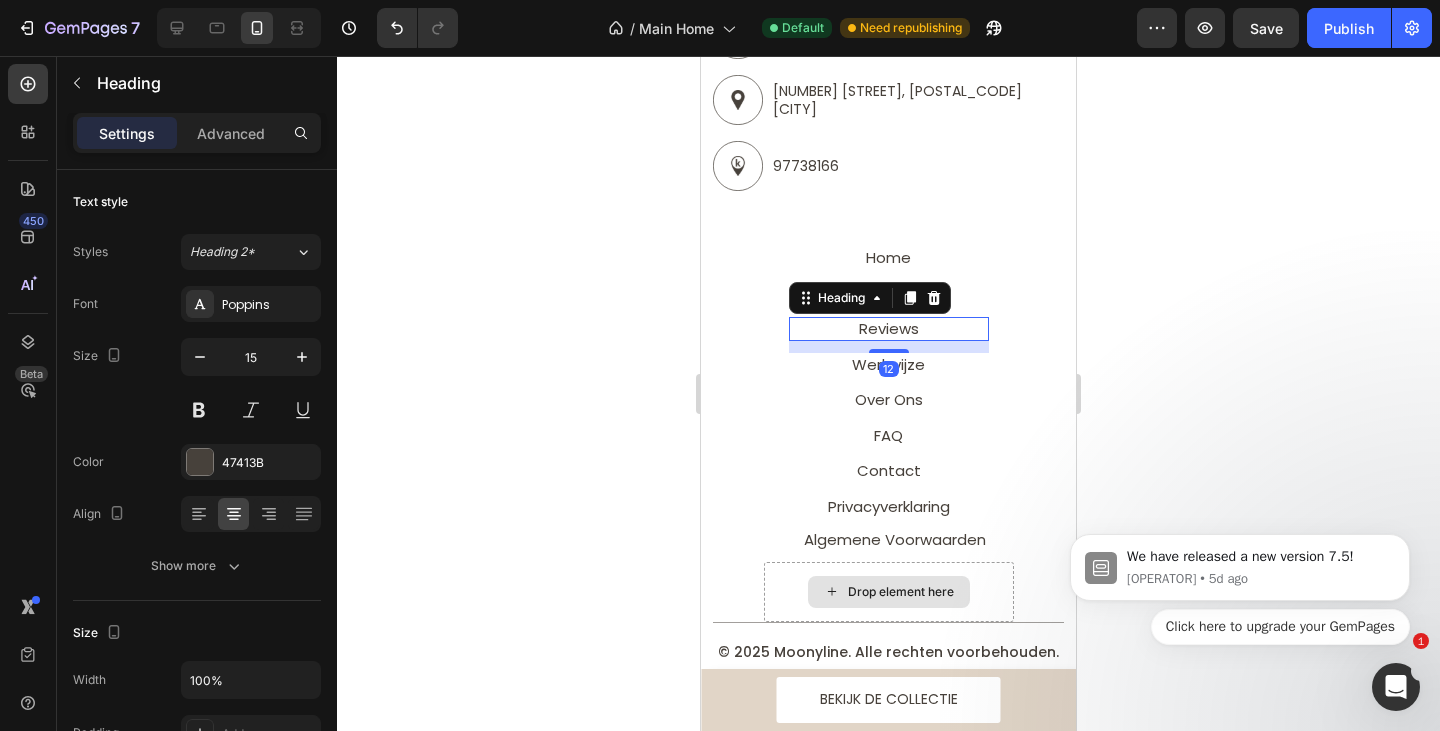 click on "Reviews" at bounding box center (889, 328) 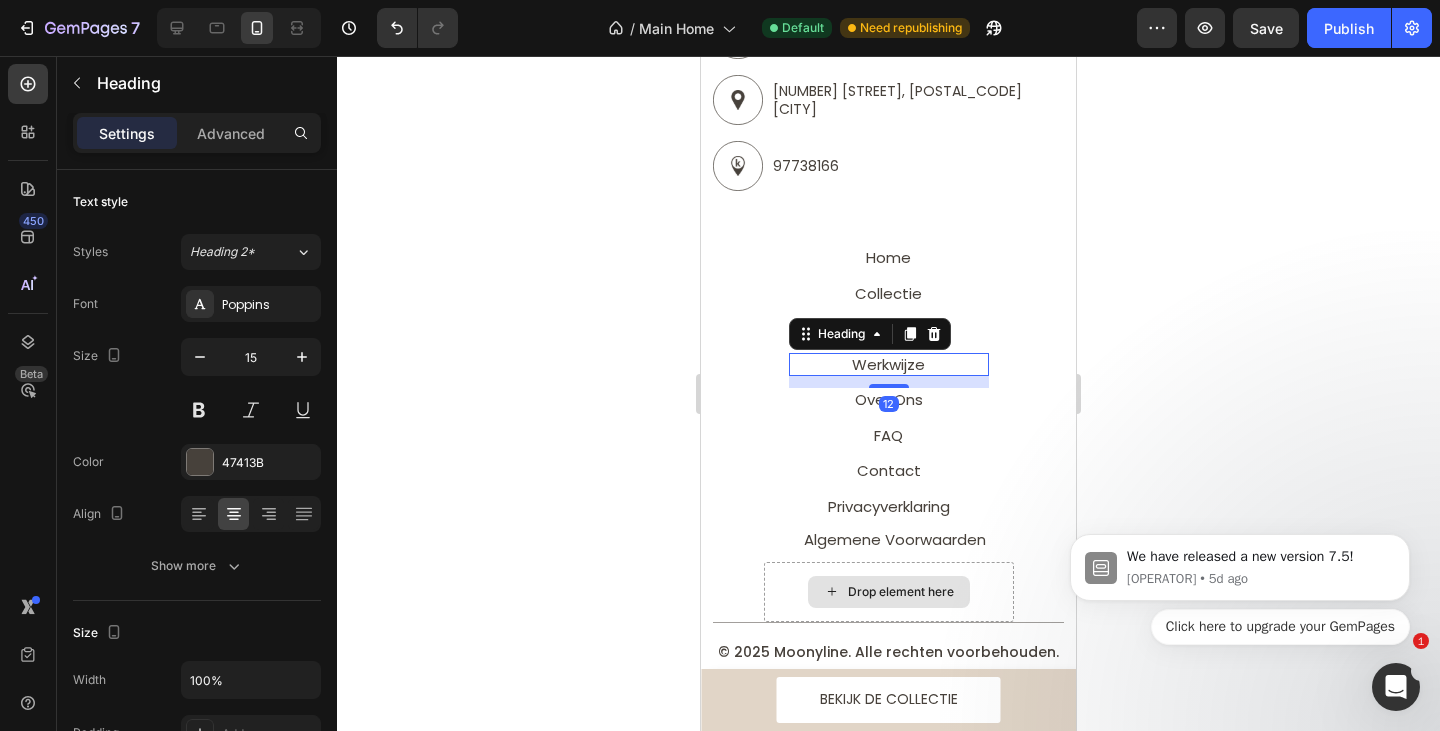 click on "Werkwijze" at bounding box center [888, 364] 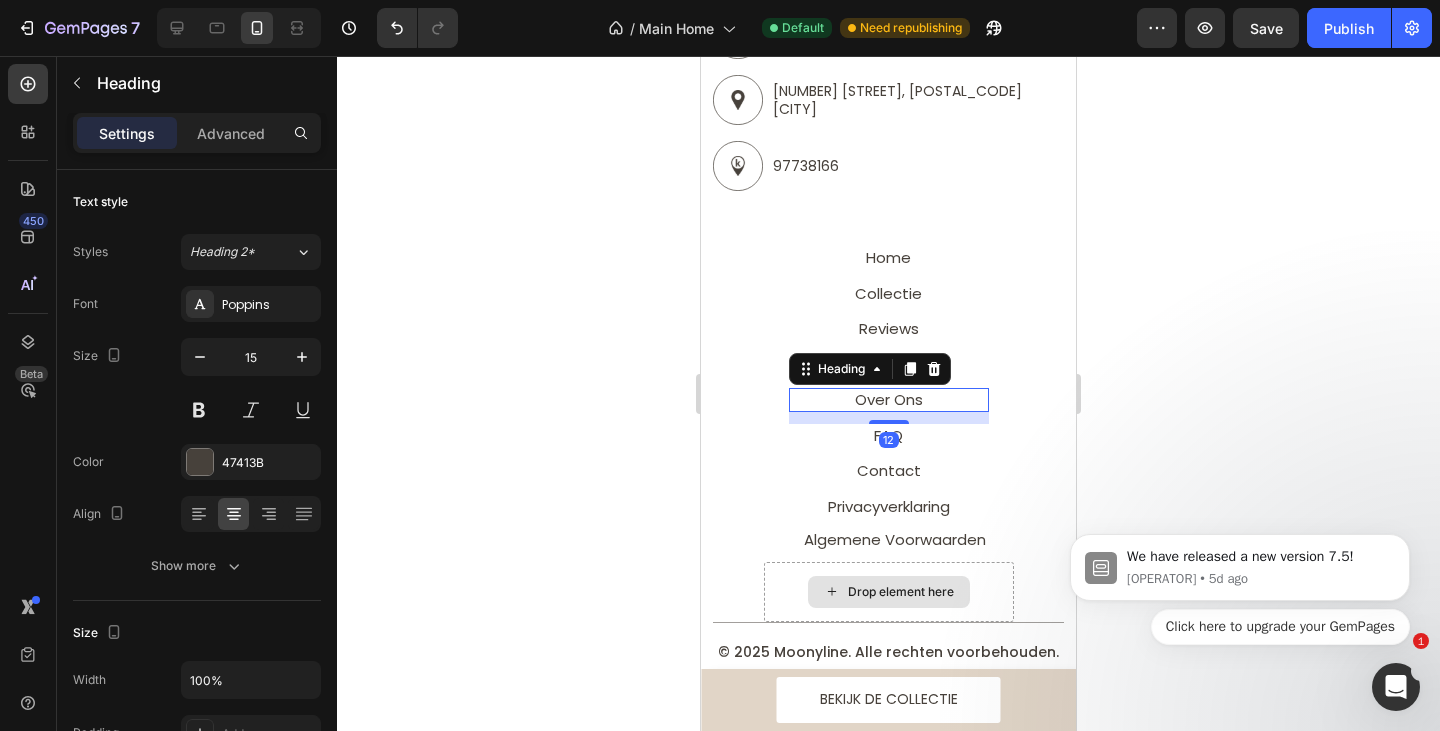 click on "Over Ons" at bounding box center (889, 399) 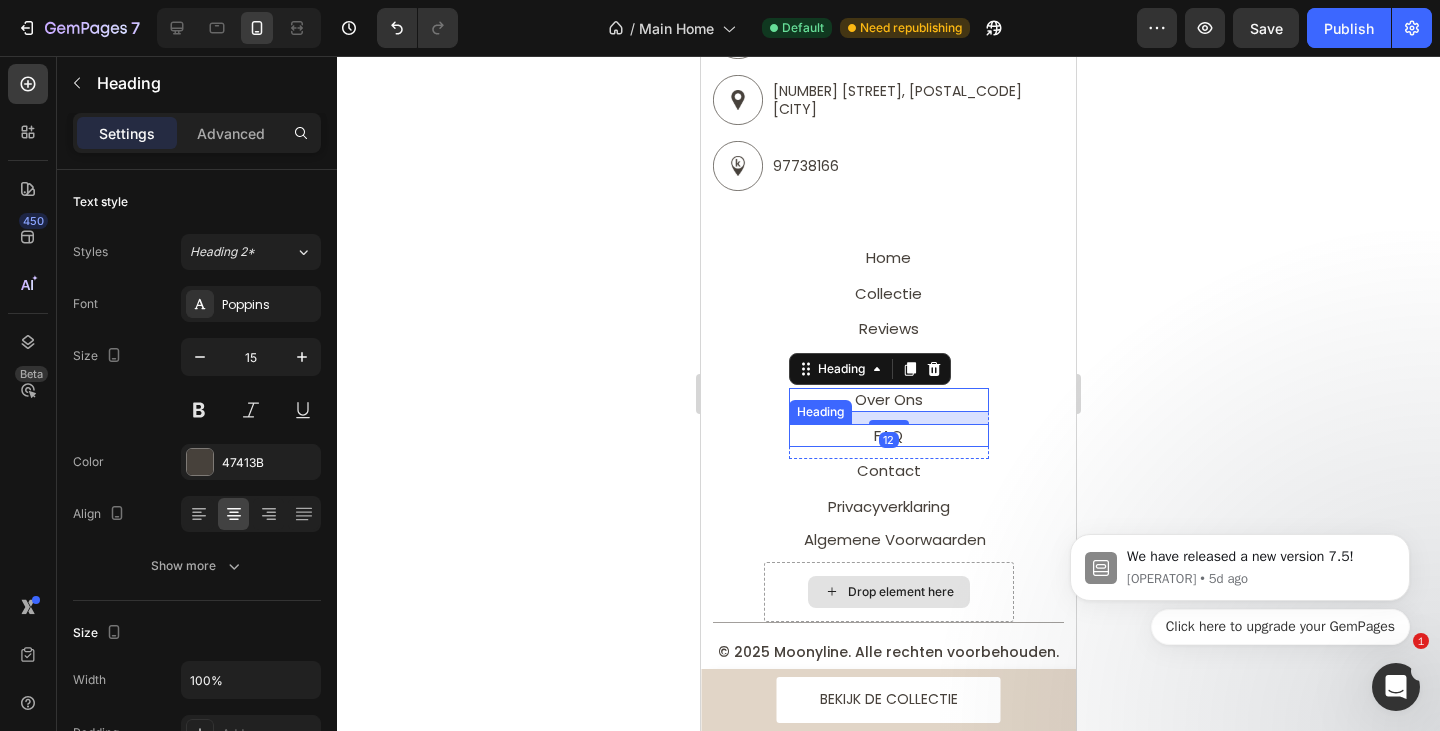 click on "FAQ" at bounding box center (889, 436) 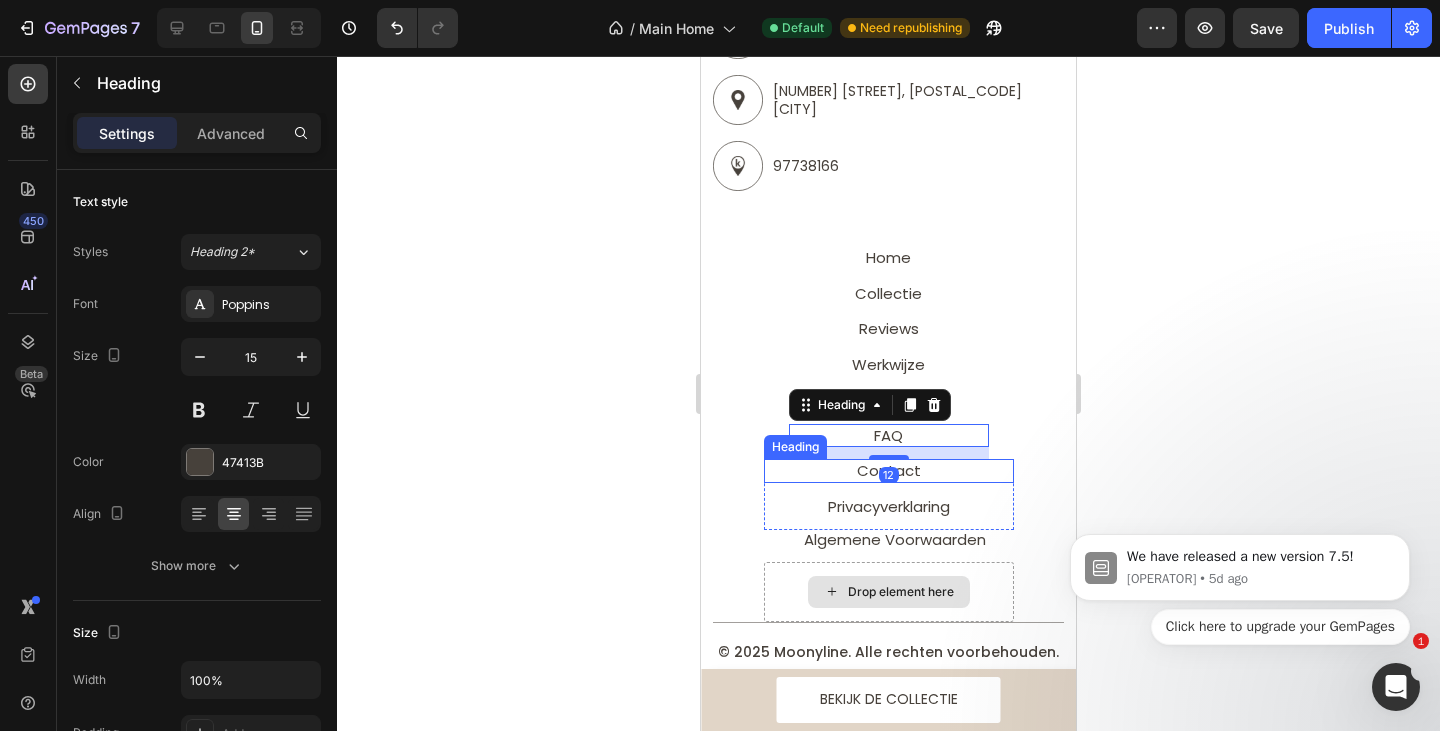 click on "Contact" at bounding box center [889, 470] 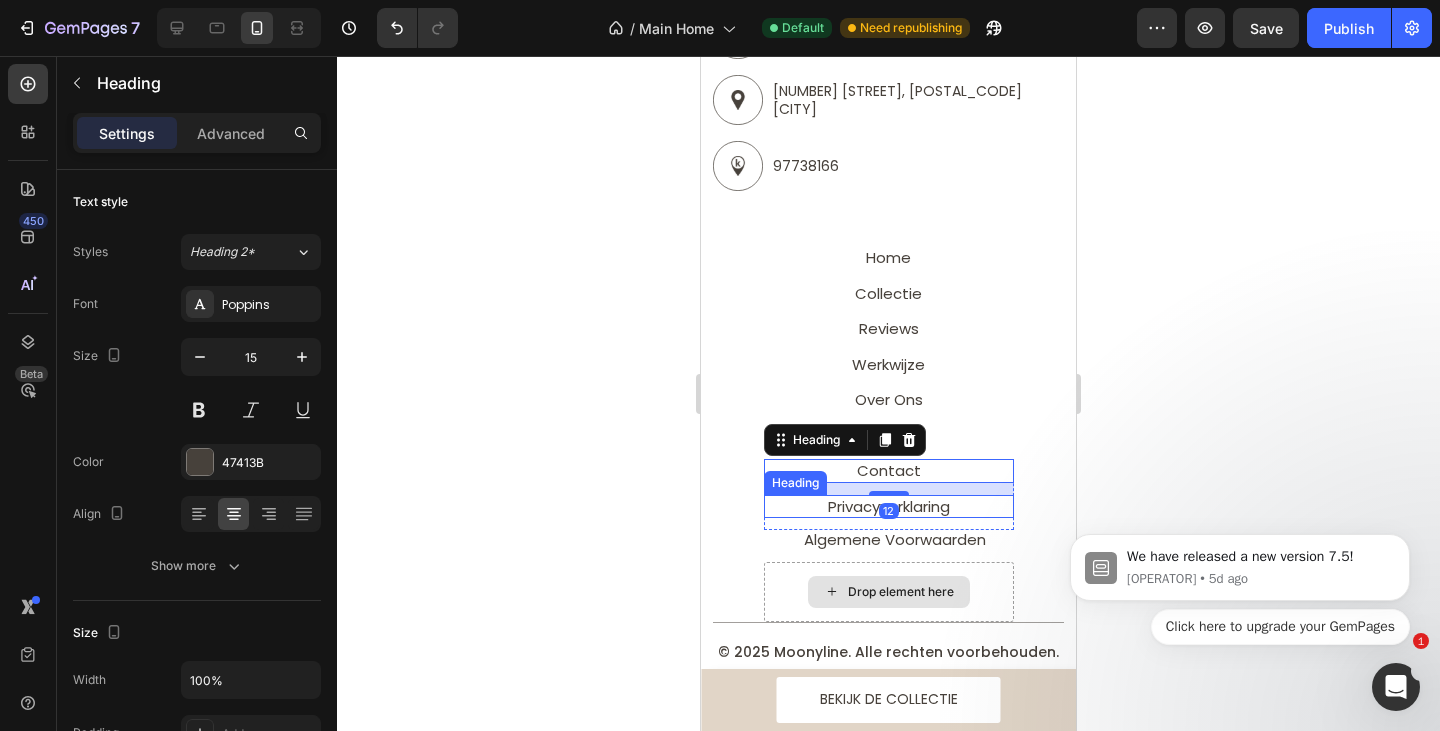 click on "Privacyverklaring" at bounding box center (889, 506) 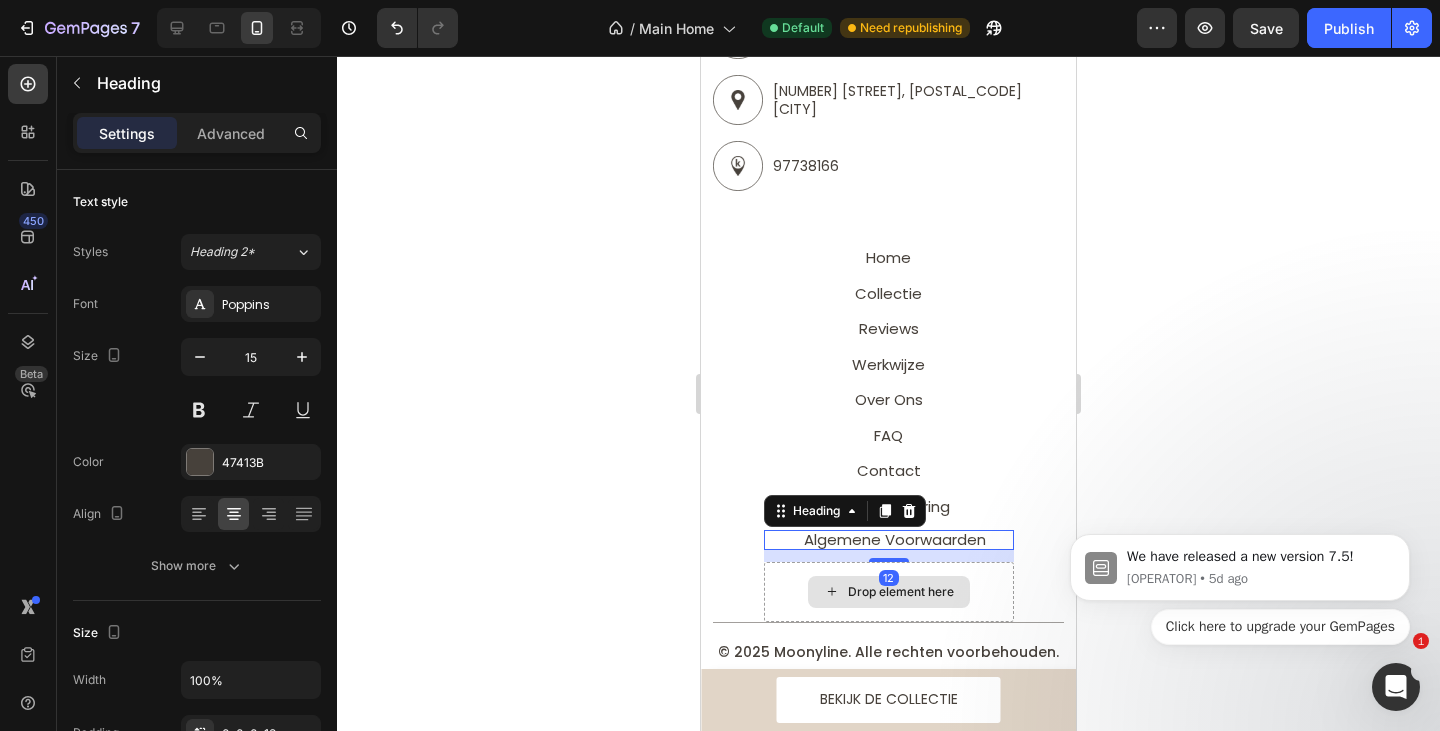 click on "Algemene Voorwaarden" at bounding box center (895, 539) 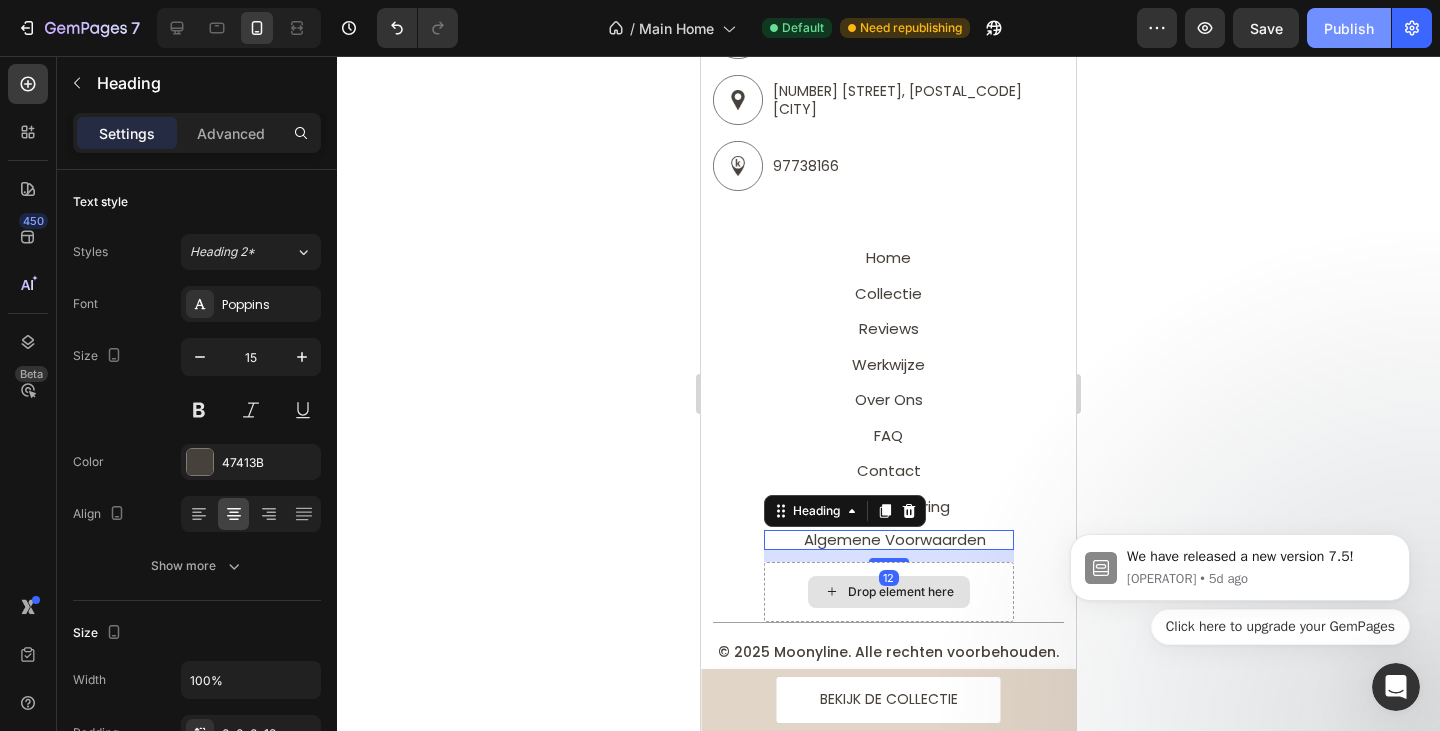click on "Publish" at bounding box center (1349, 28) 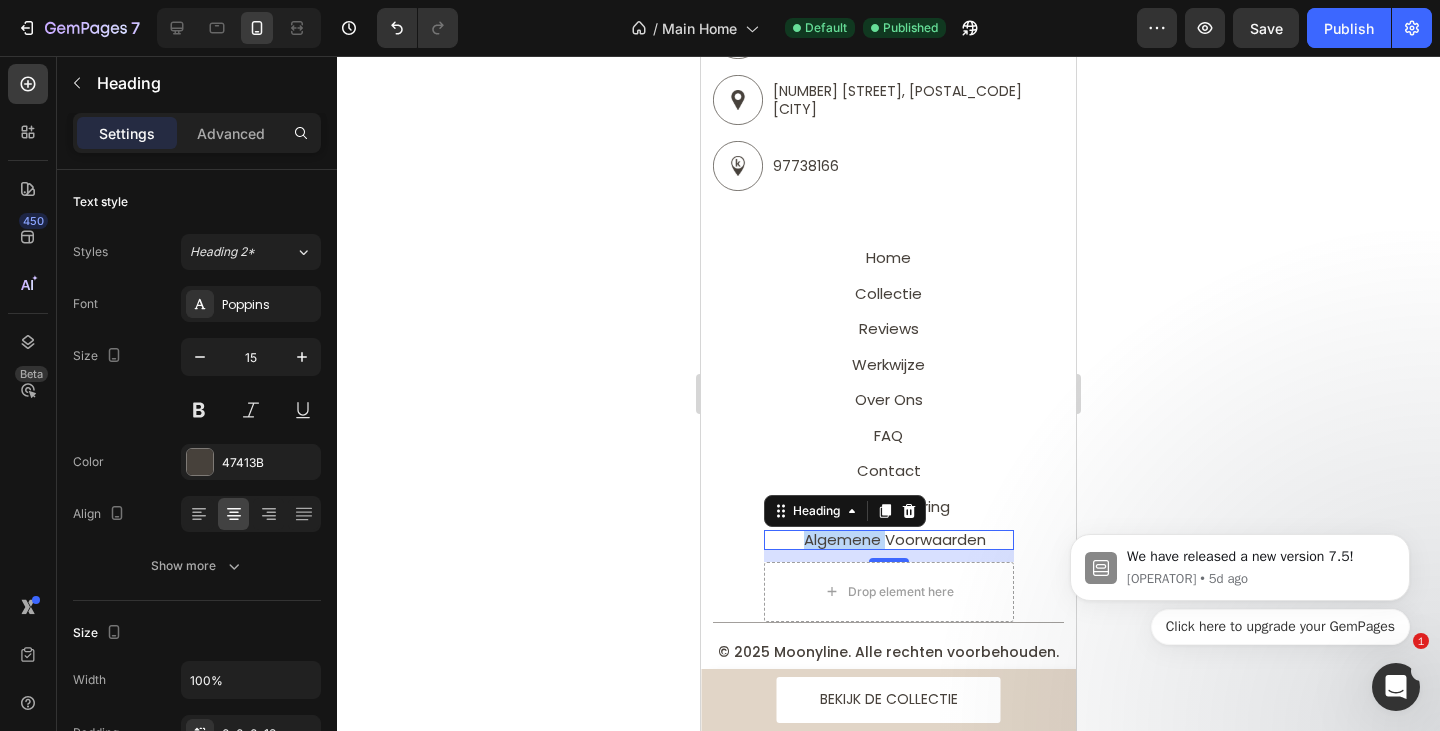click on "Algemene Voorwaarden" at bounding box center [895, 539] 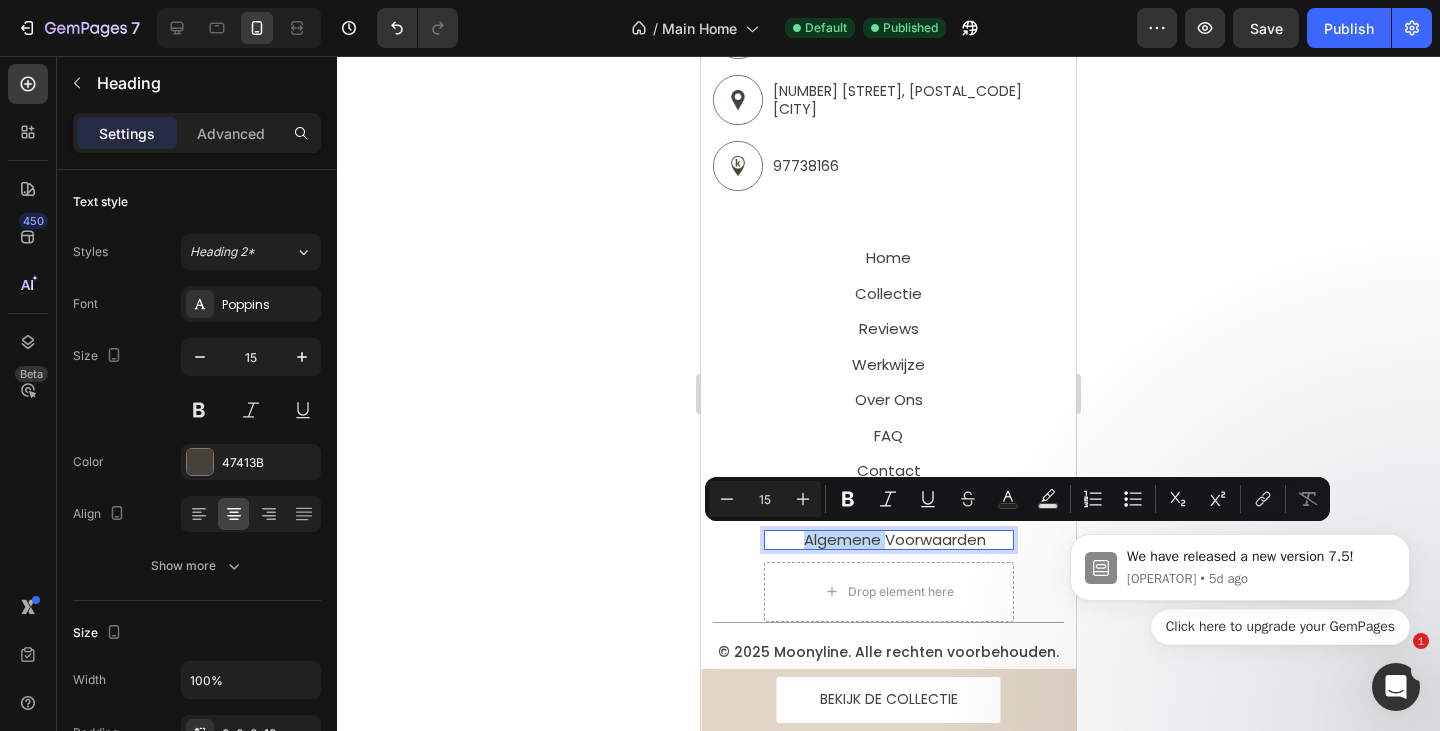 click on "Algemene Voorwaarden" at bounding box center [895, 539] 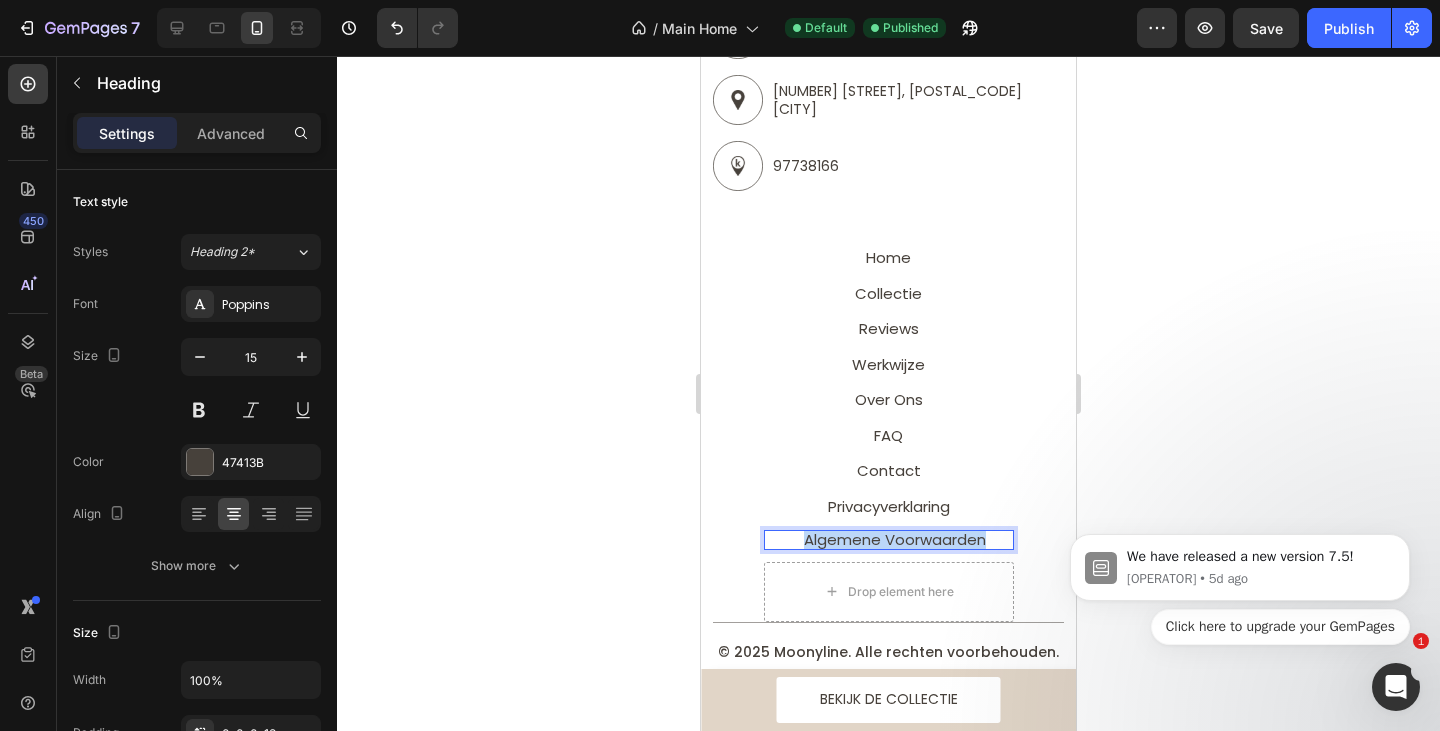 click on "Algemene Voorwaarden" at bounding box center (895, 539) 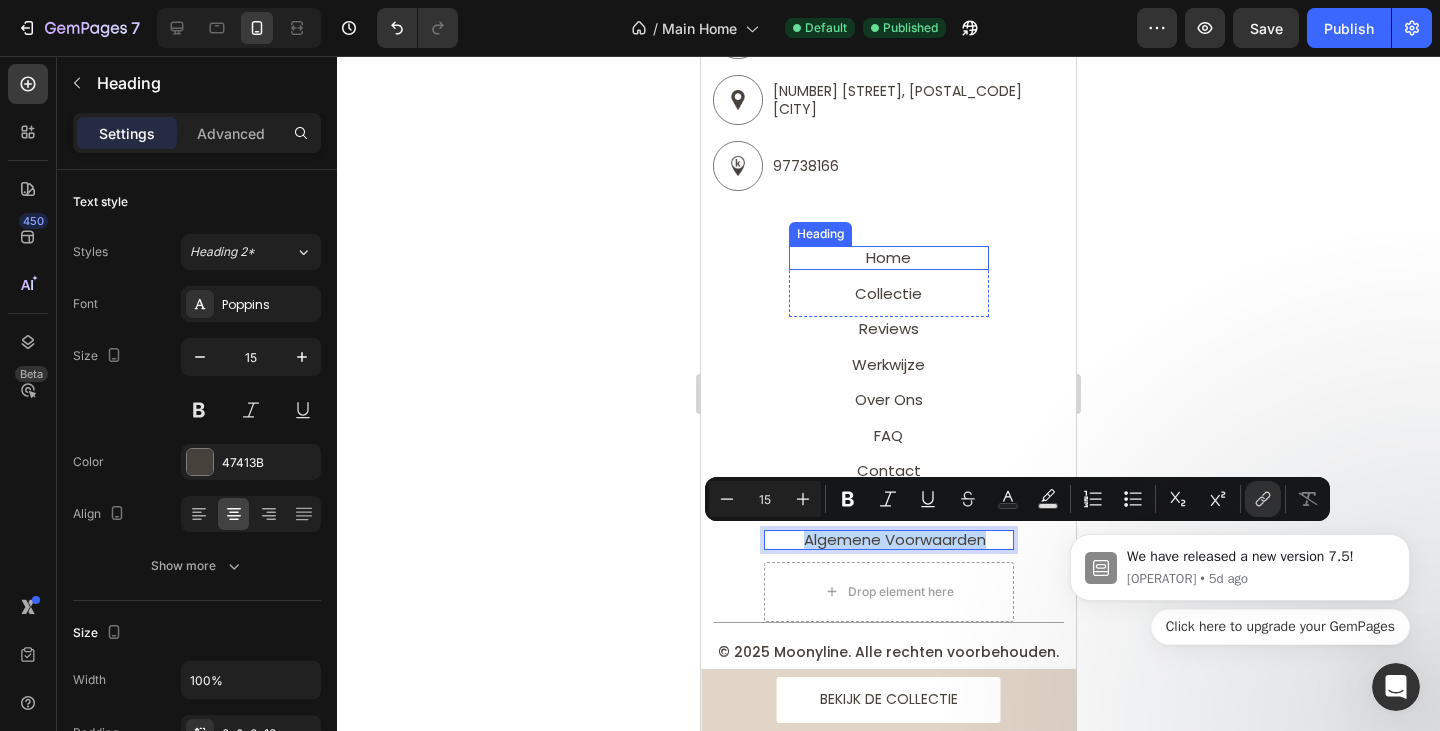 click on "Home" at bounding box center (888, 257) 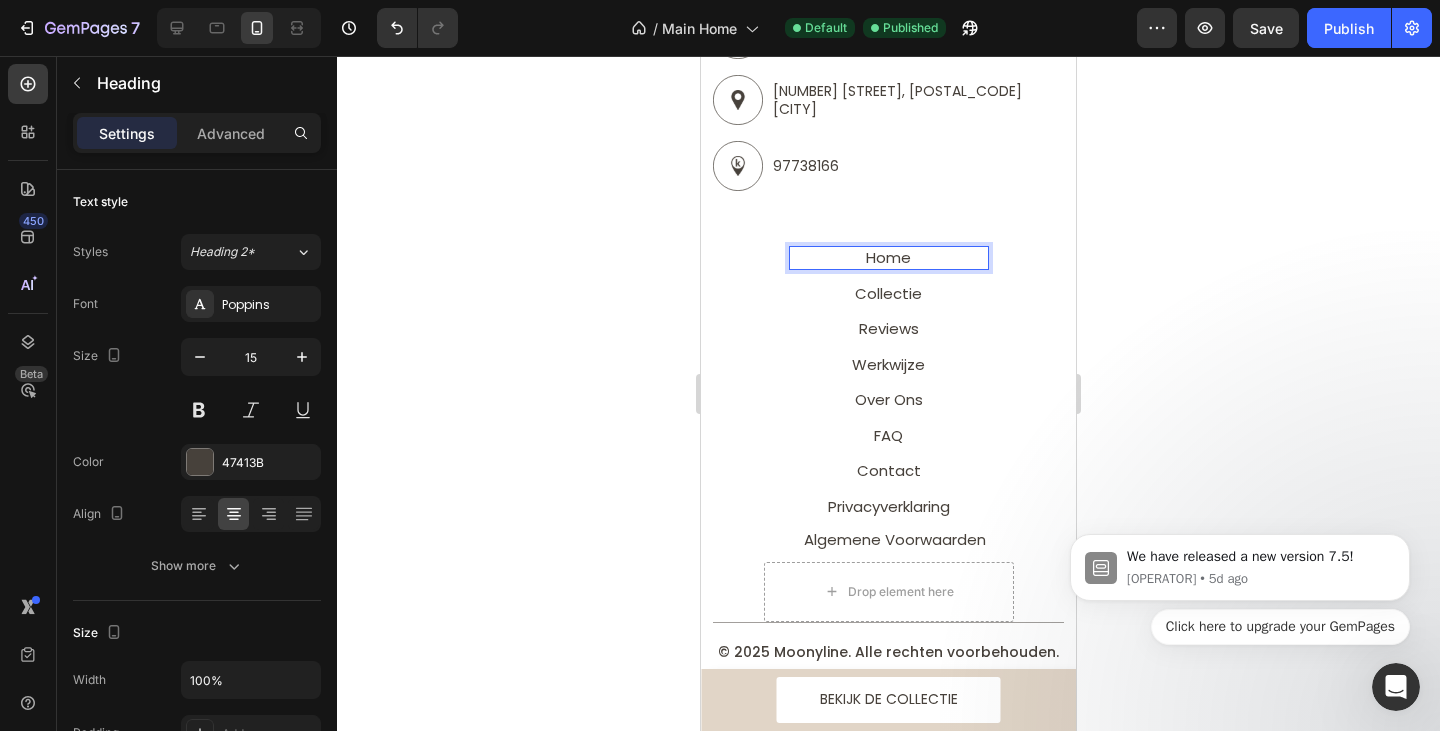 click on "Home" at bounding box center [888, 257] 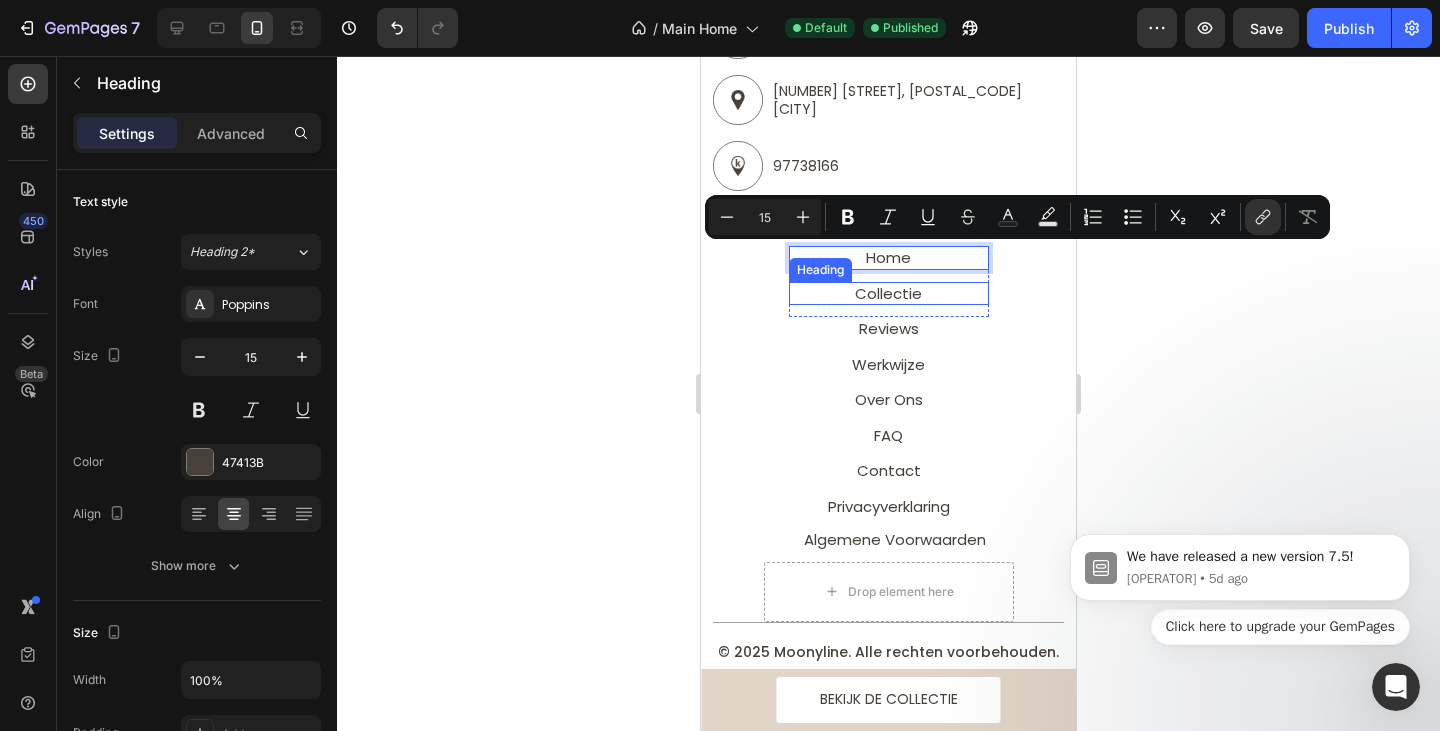 click on "Collectie" at bounding box center [888, 293] 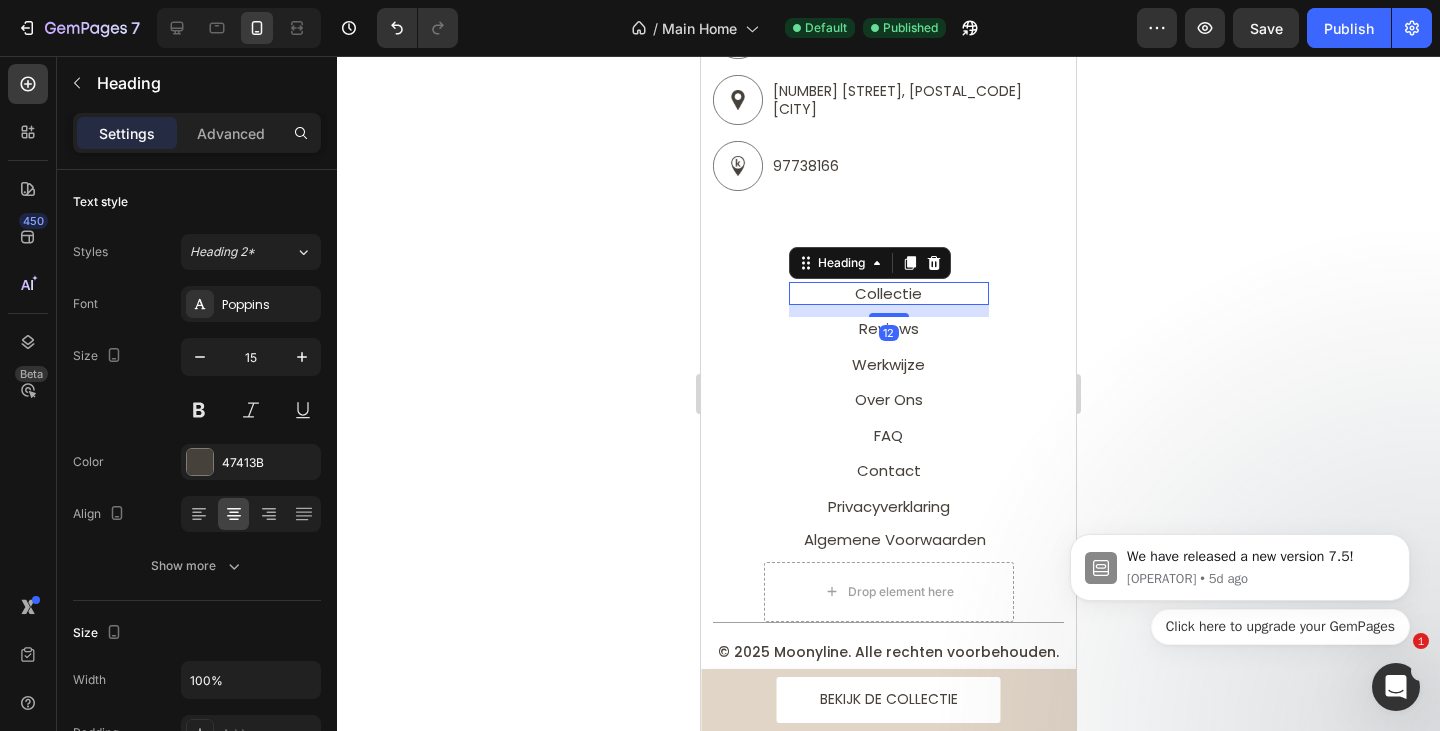 click on "Collectie" at bounding box center [888, 293] 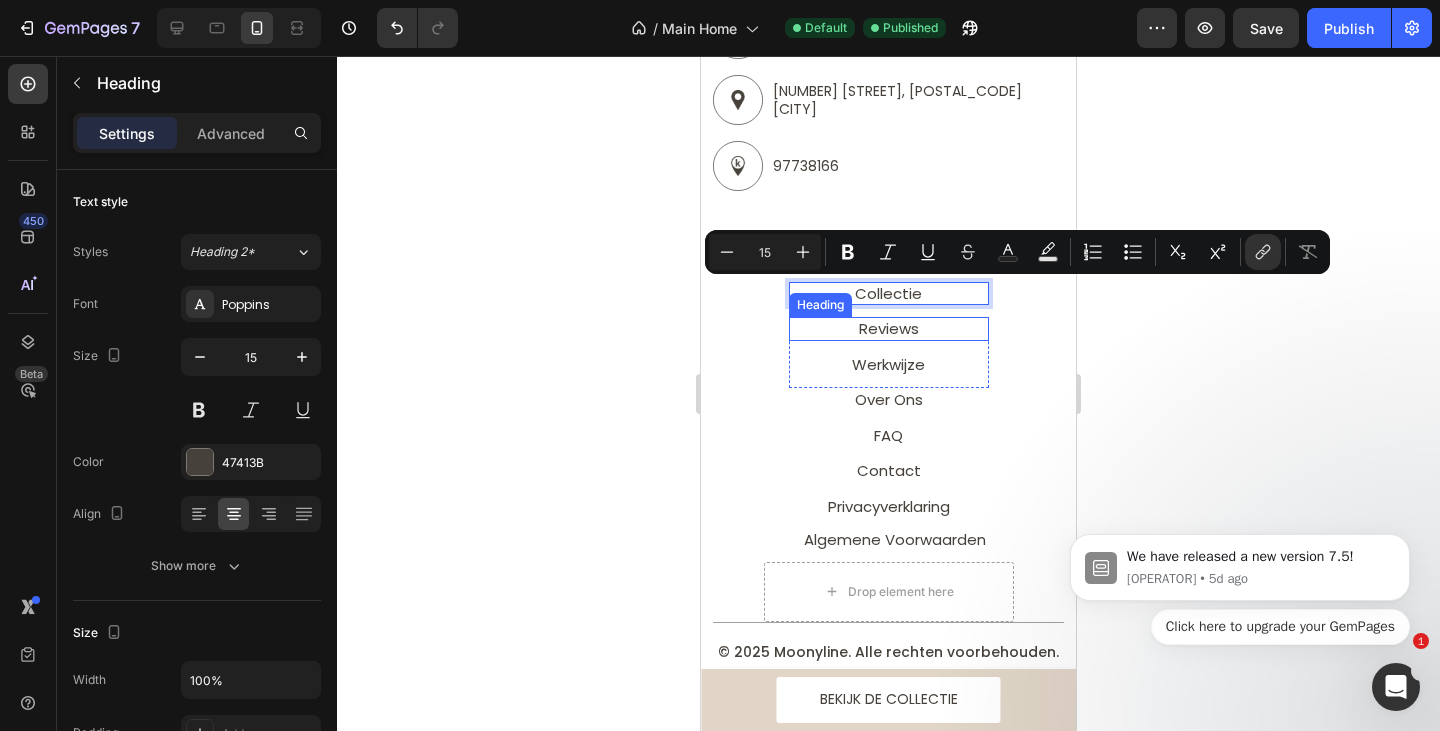 click on "Reviews" at bounding box center (889, 328) 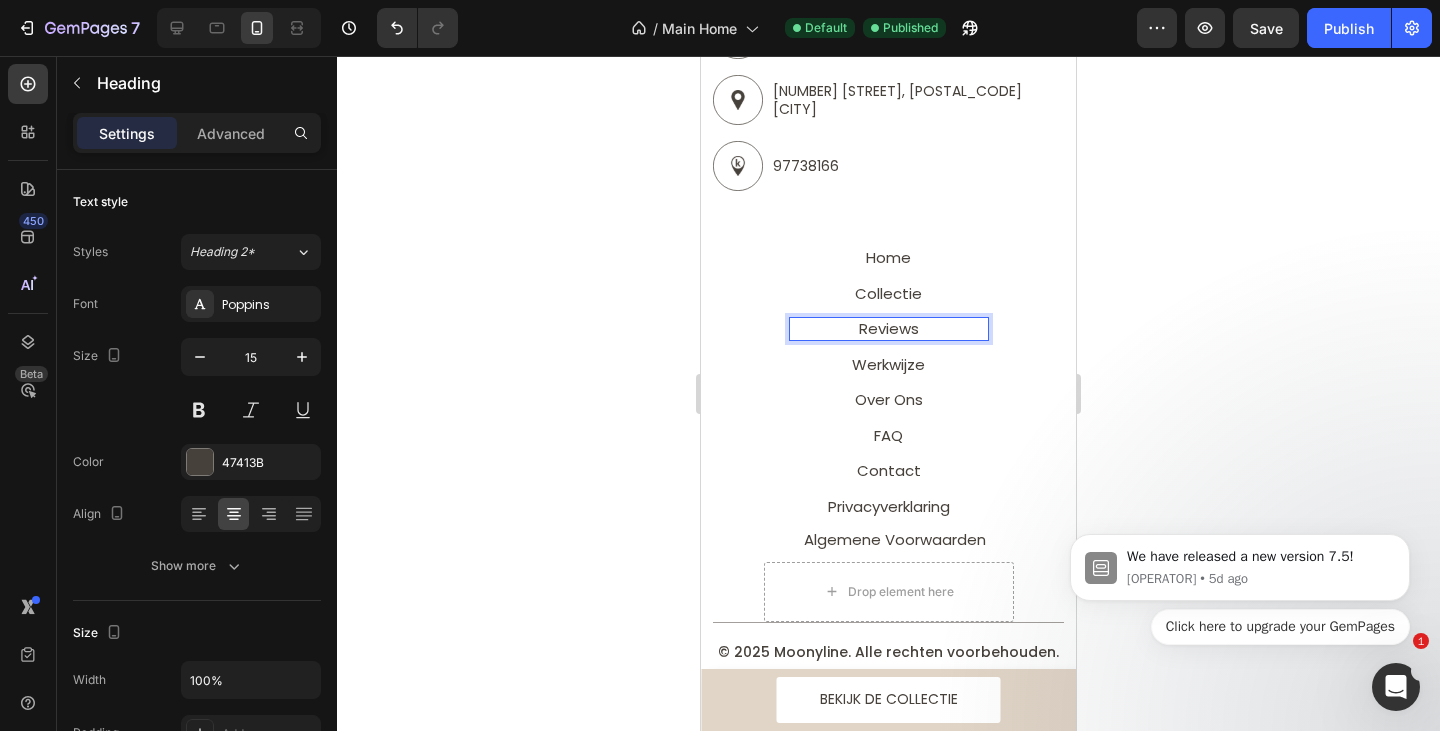 click on "Reviews" at bounding box center (889, 328) 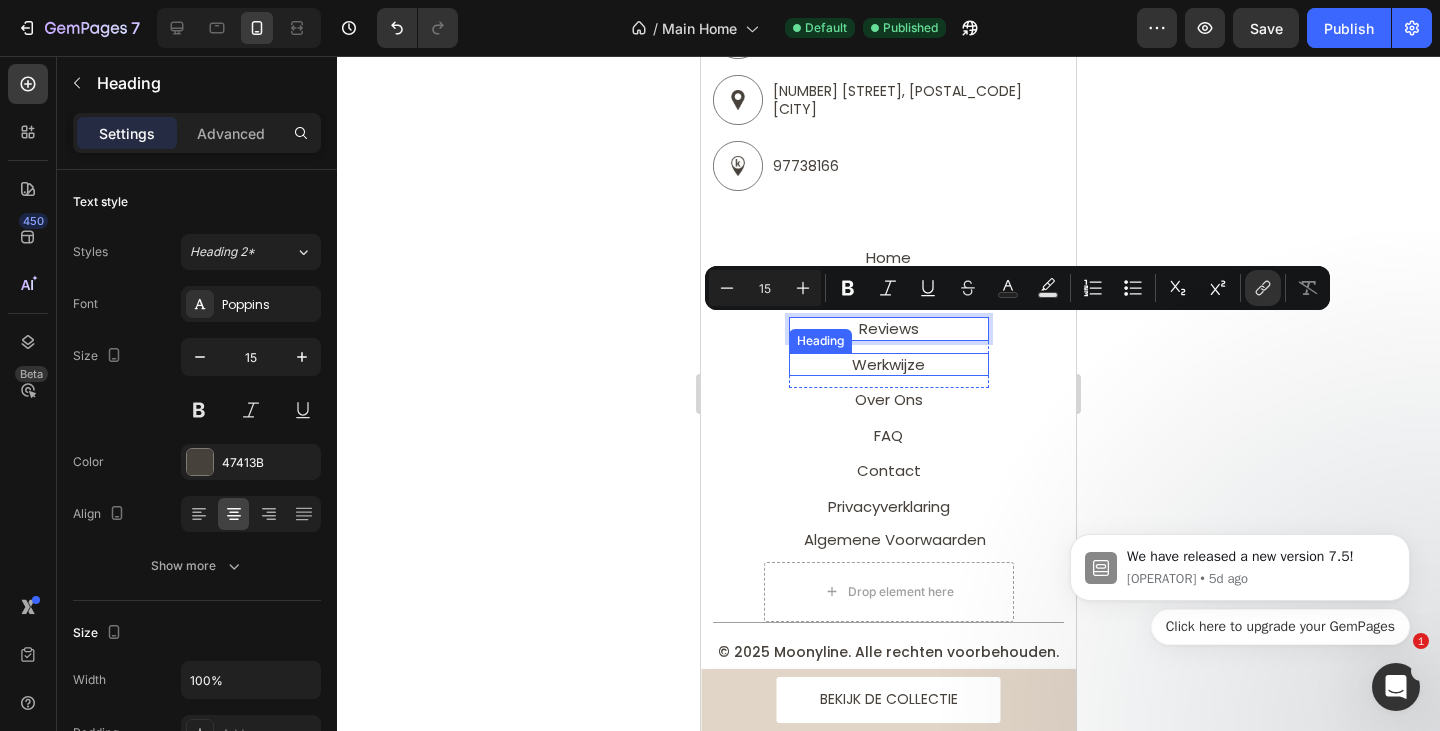 click on "Werkwijze" at bounding box center (888, 364) 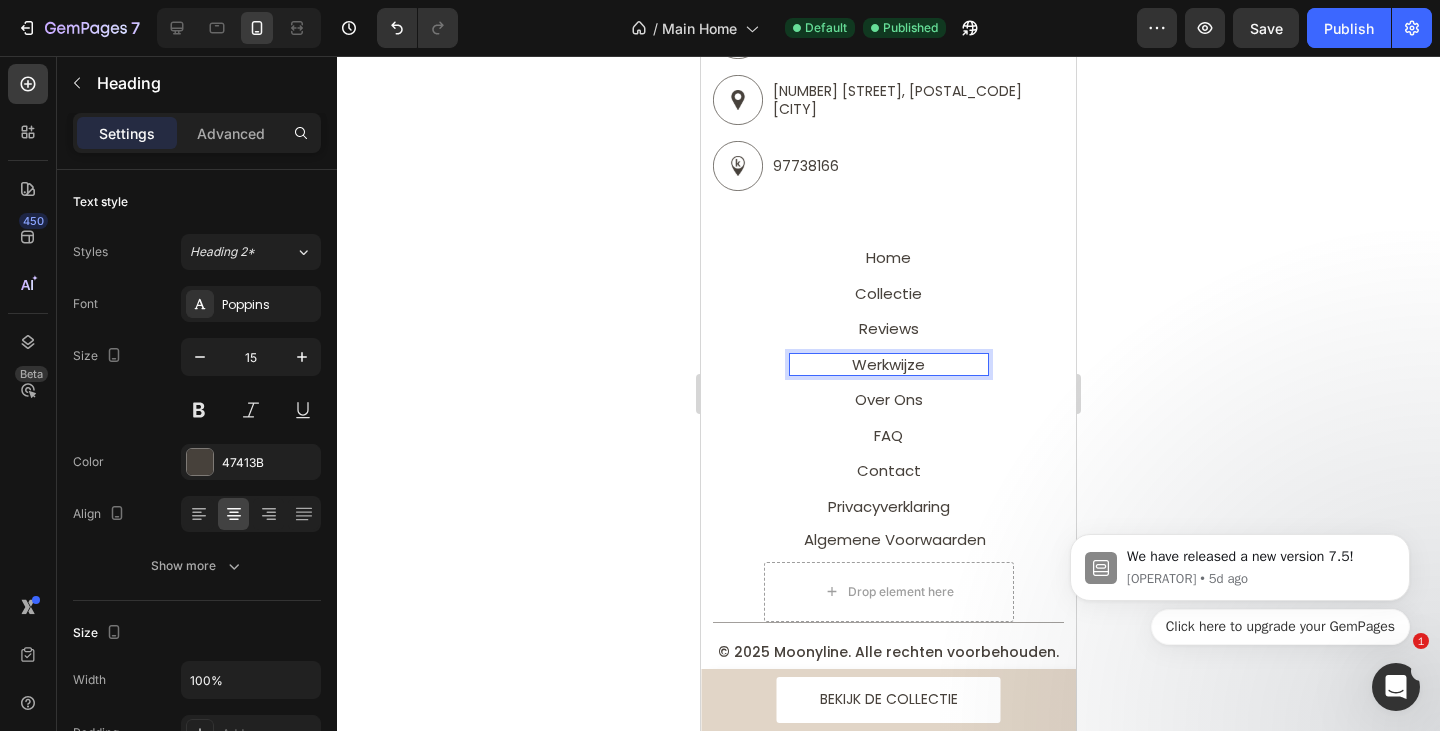 click on "Werkwijze" at bounding box center [888, 364] 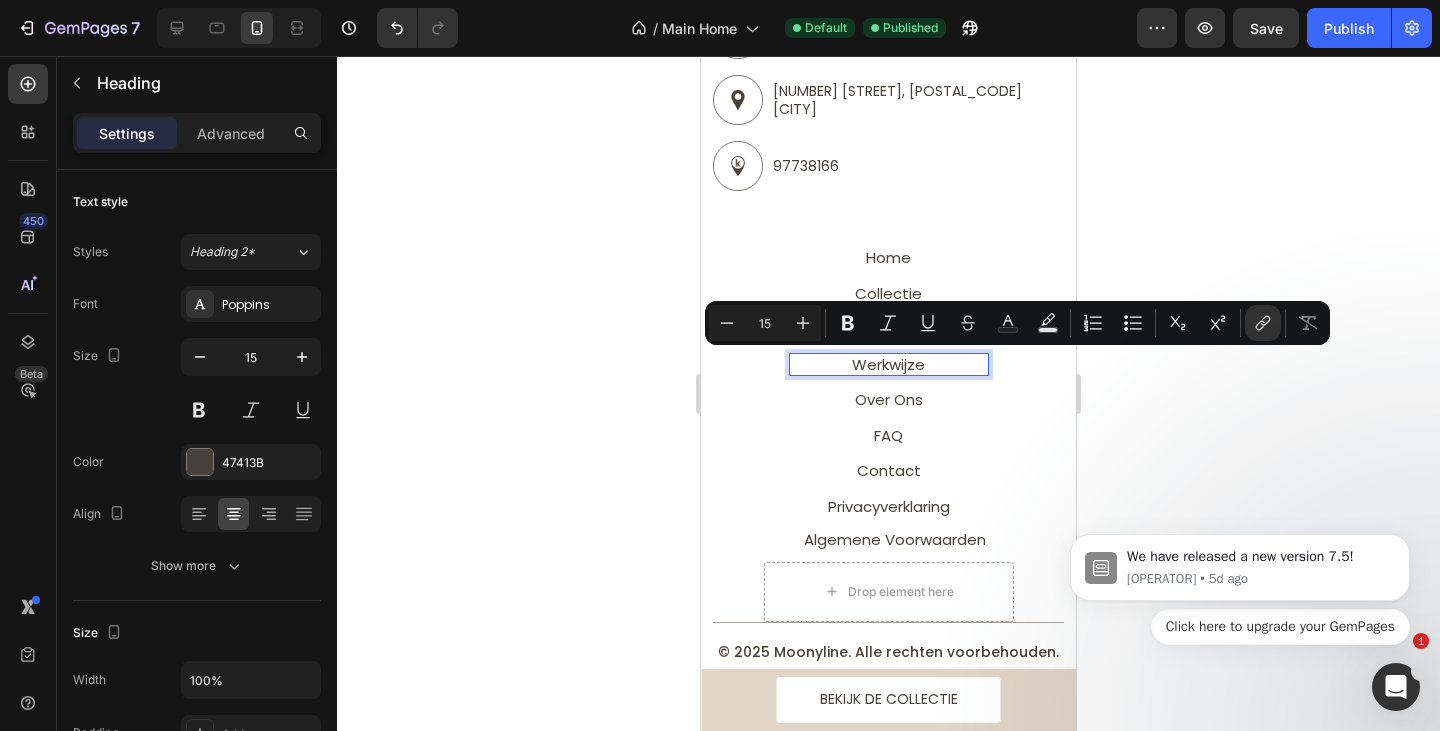 click on "Werkwijze" at bounding box center [888, 364] 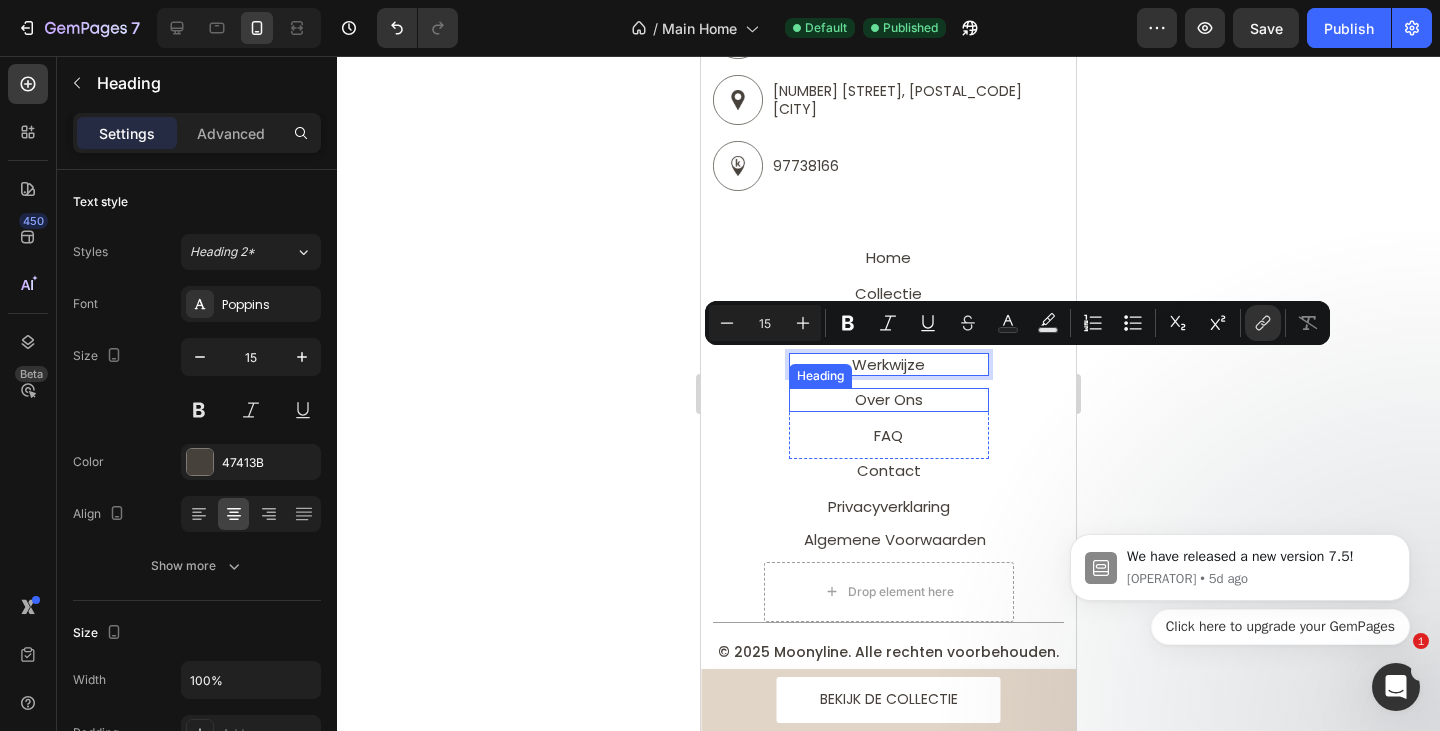 click on "Over Ons" at bounding box center (889, 399) 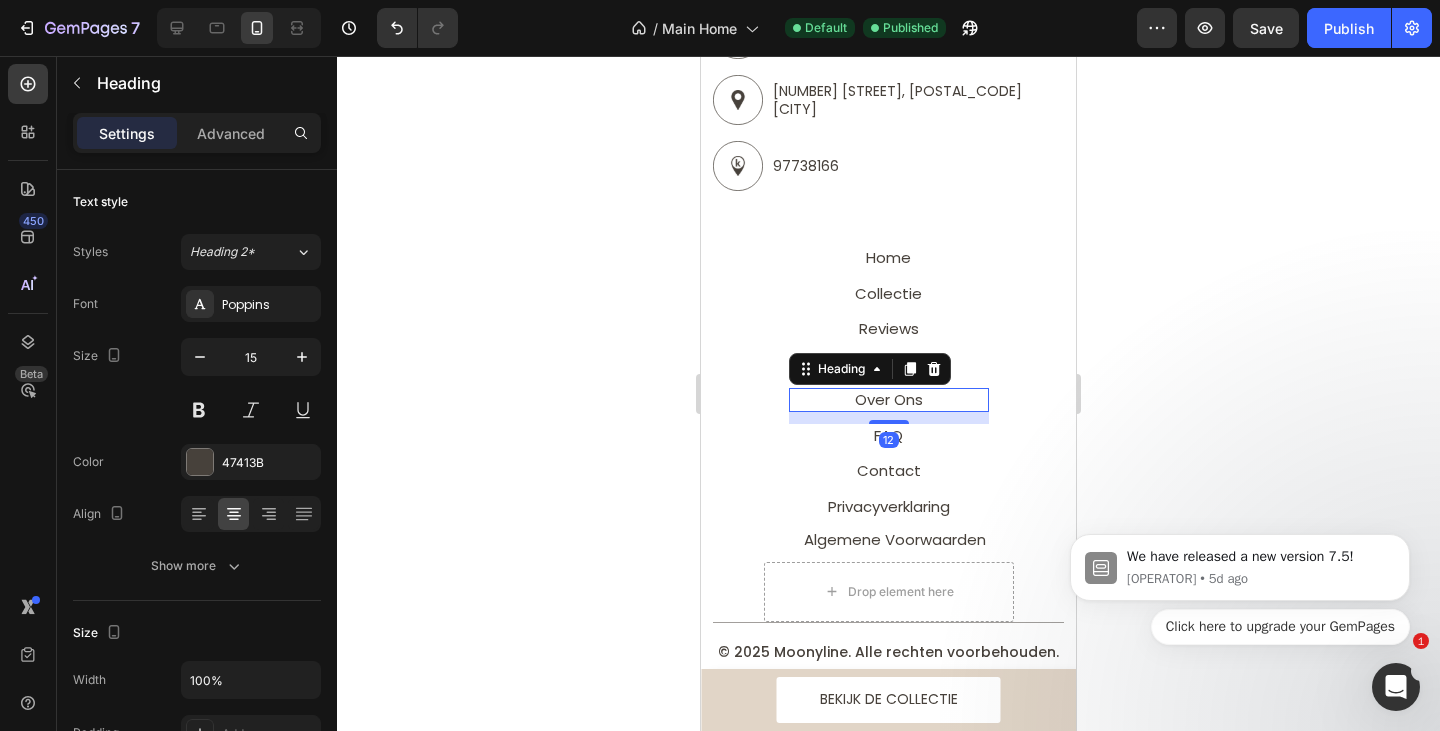 click on "Over Ons" at bounding box center [889, 399] 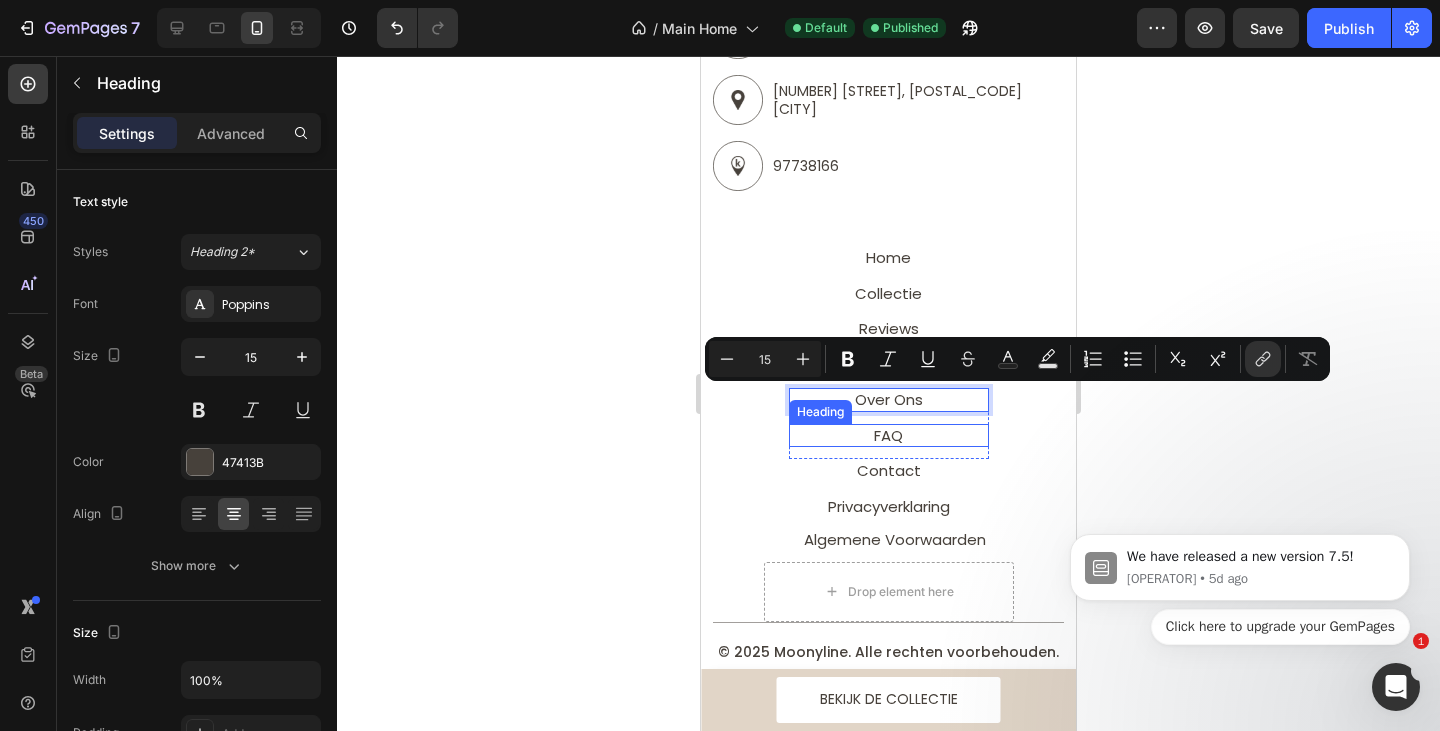 click on "FAQ" at bounding box center (888, 435) 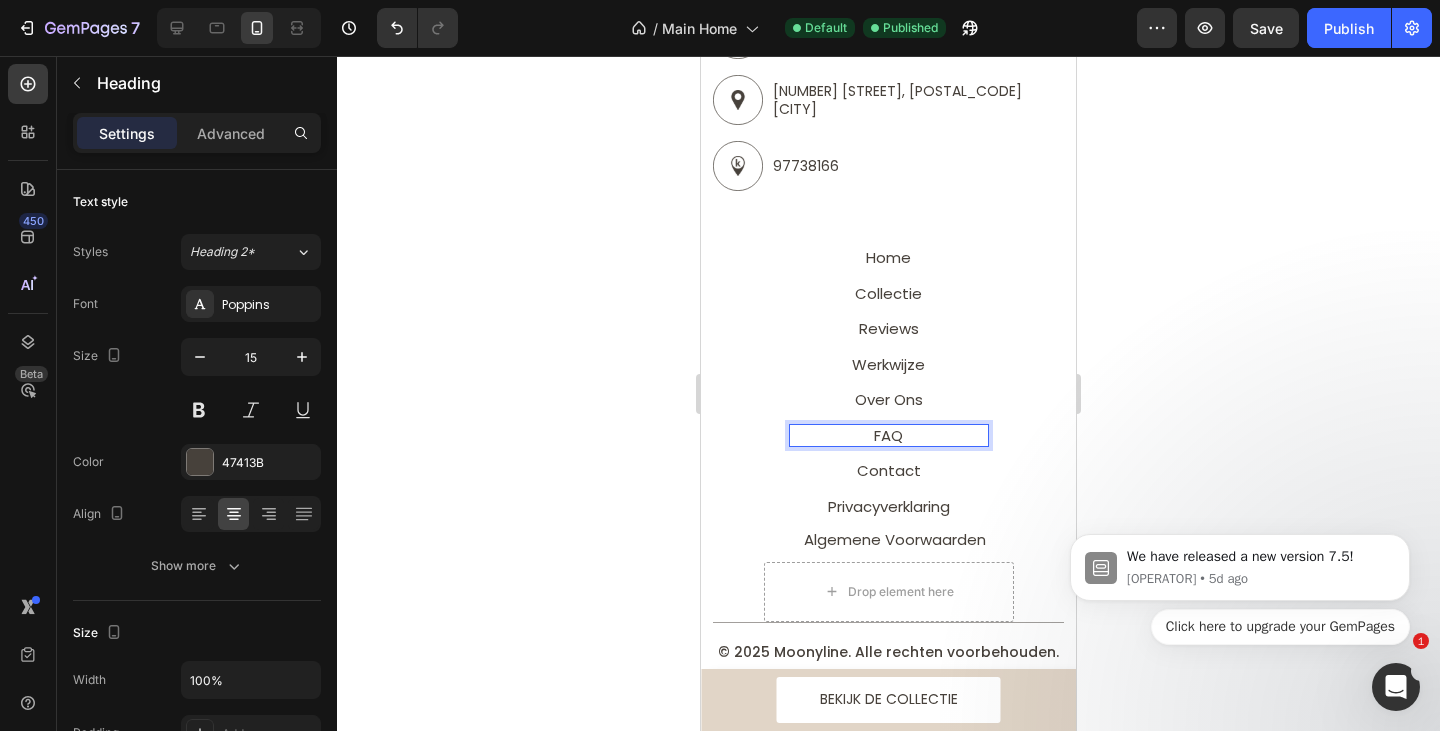 click on "FAQ" at bounding box center (888, 435) 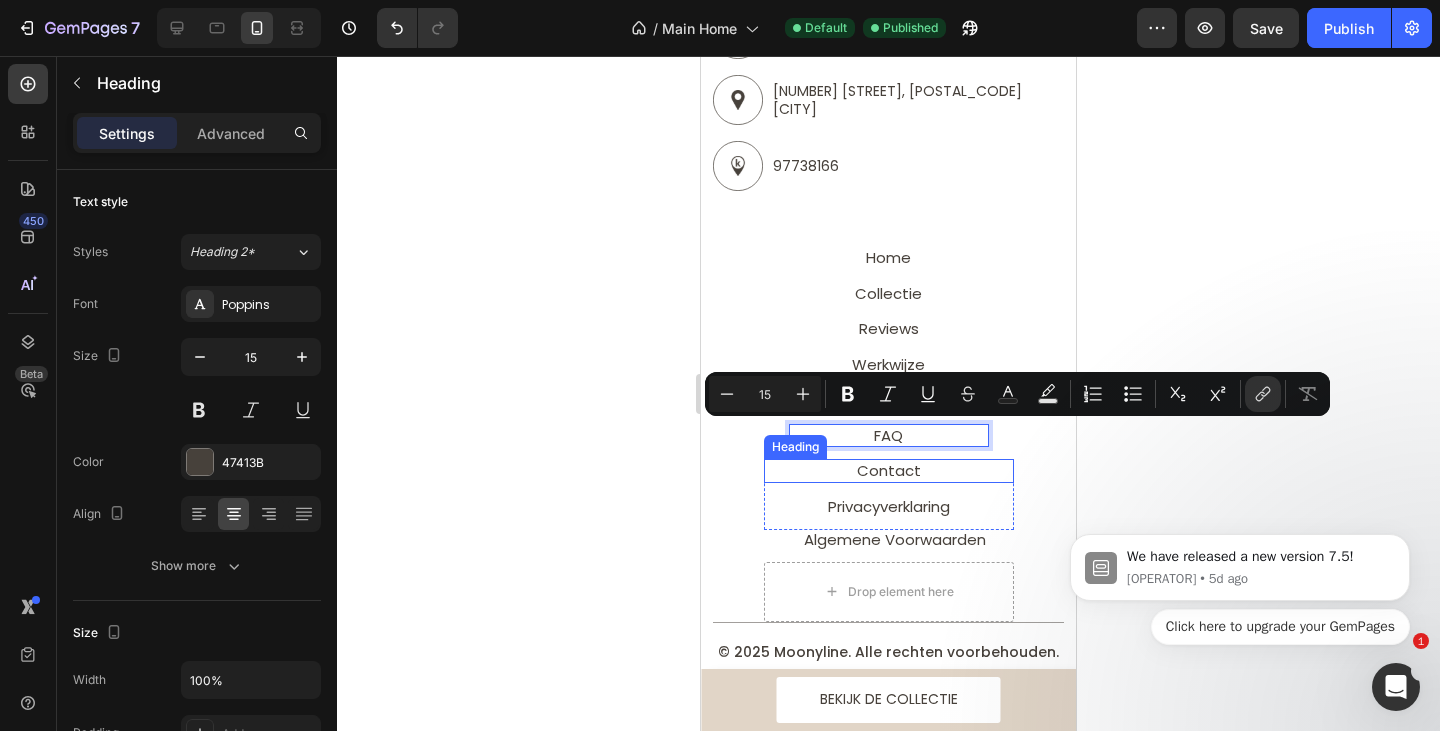 click on "Contact" at bounding box center (889, 470) 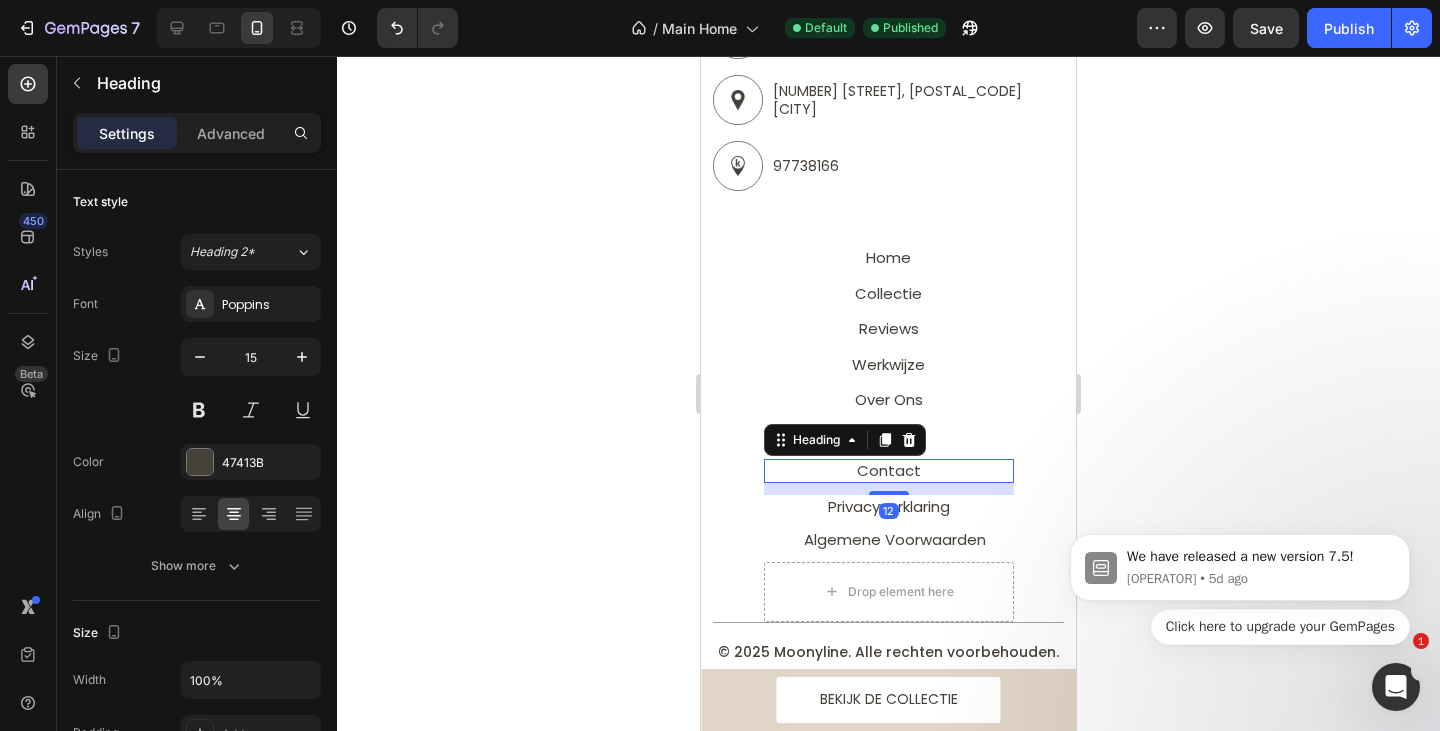 click on "Contact" at bounding box center [889, 470] 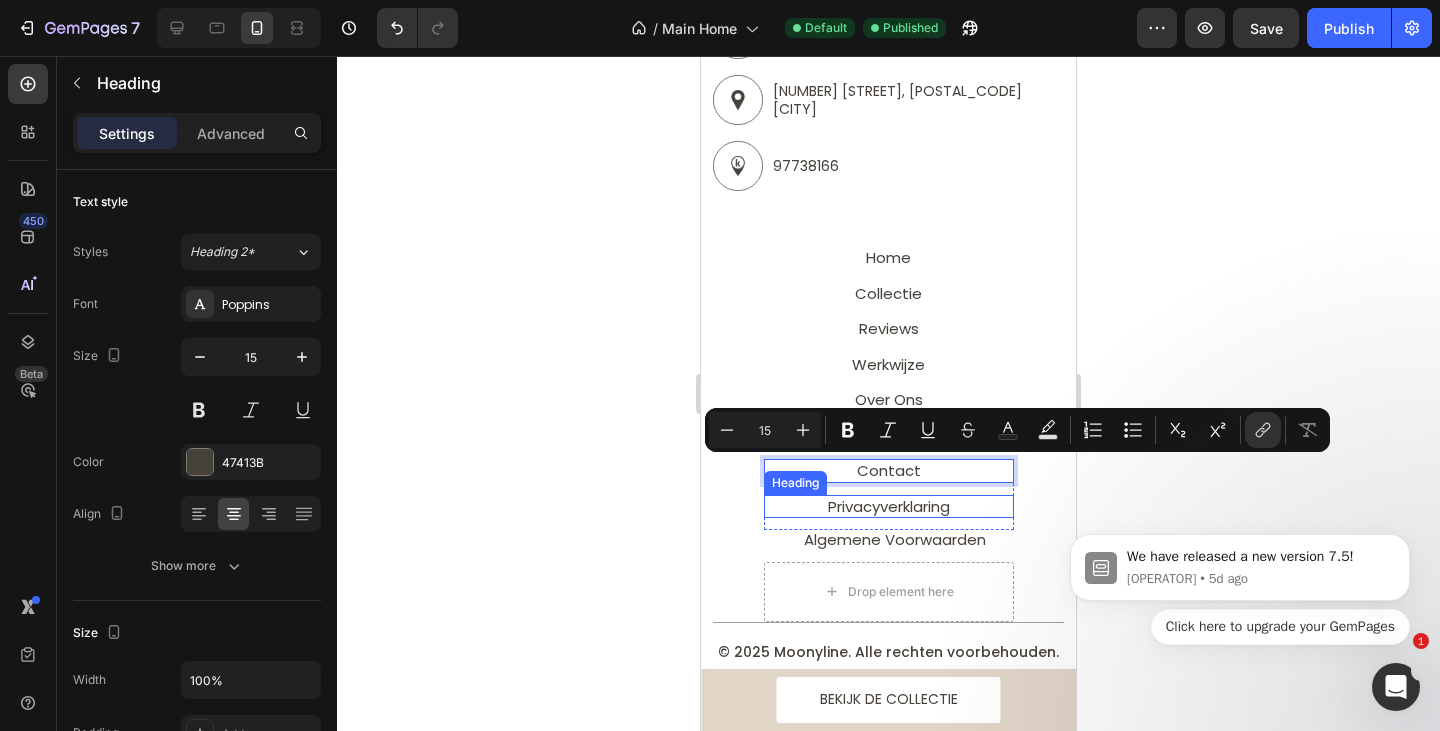 click on "Privacyverklaring" at bounding box center [889, 506] 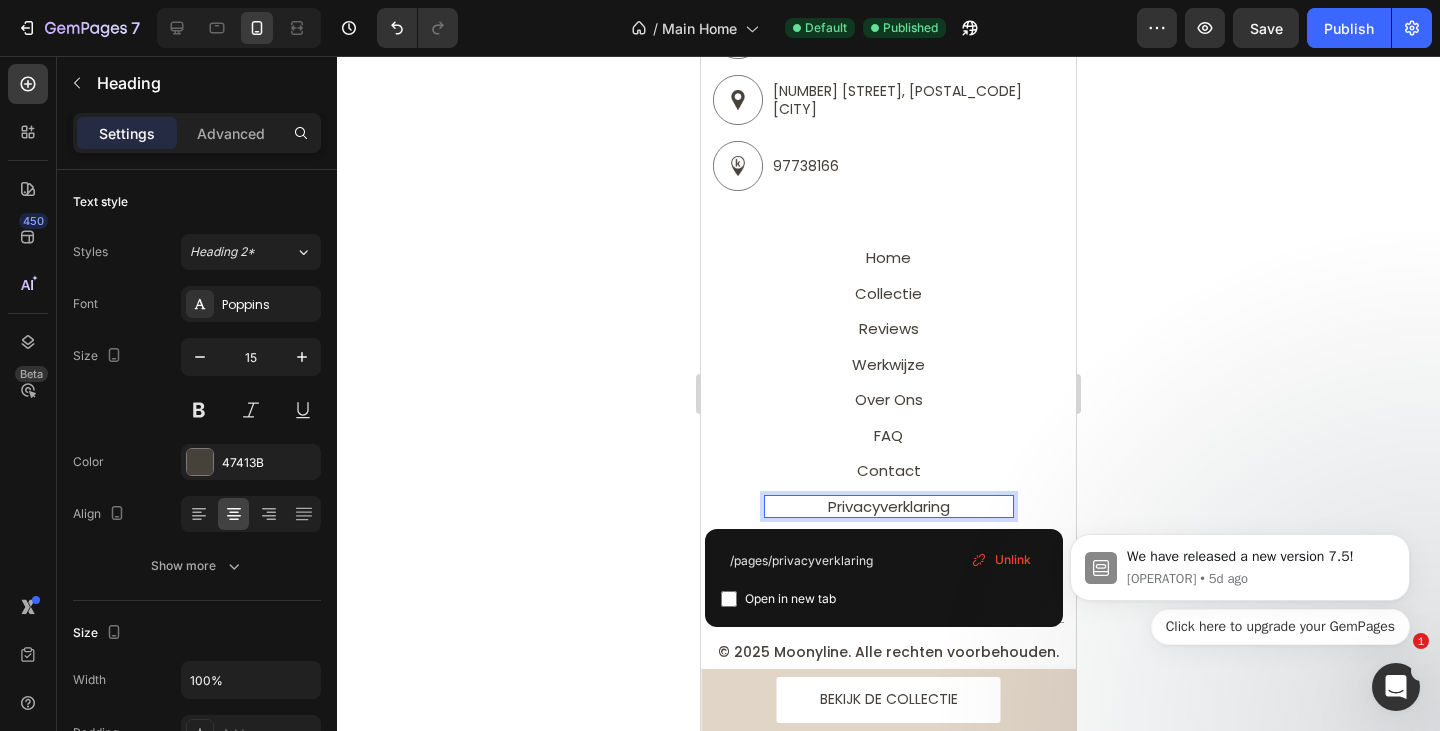 click on "Privacyverklaring" at bounding box center [889, 506] 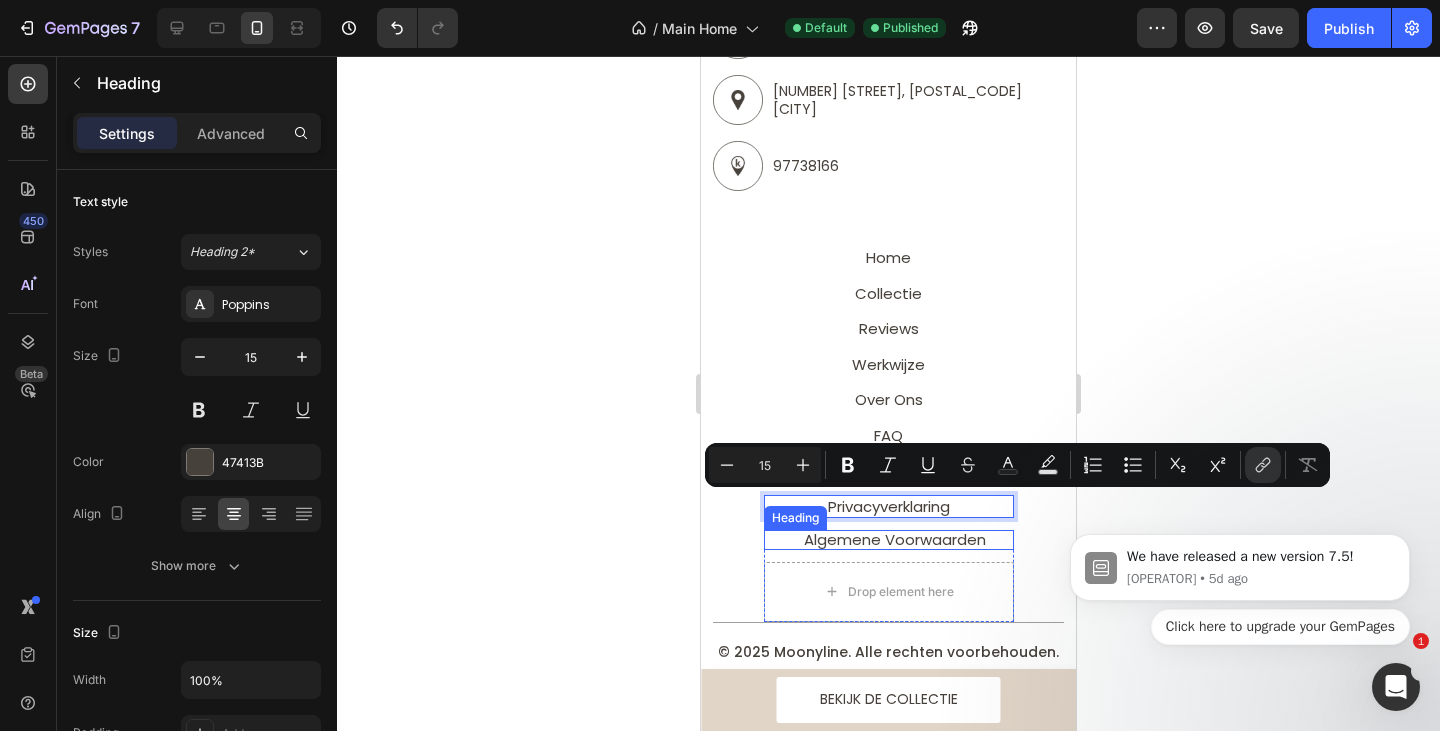 click on "Algemene Voorwaarden" at bounding box center (895, 539) 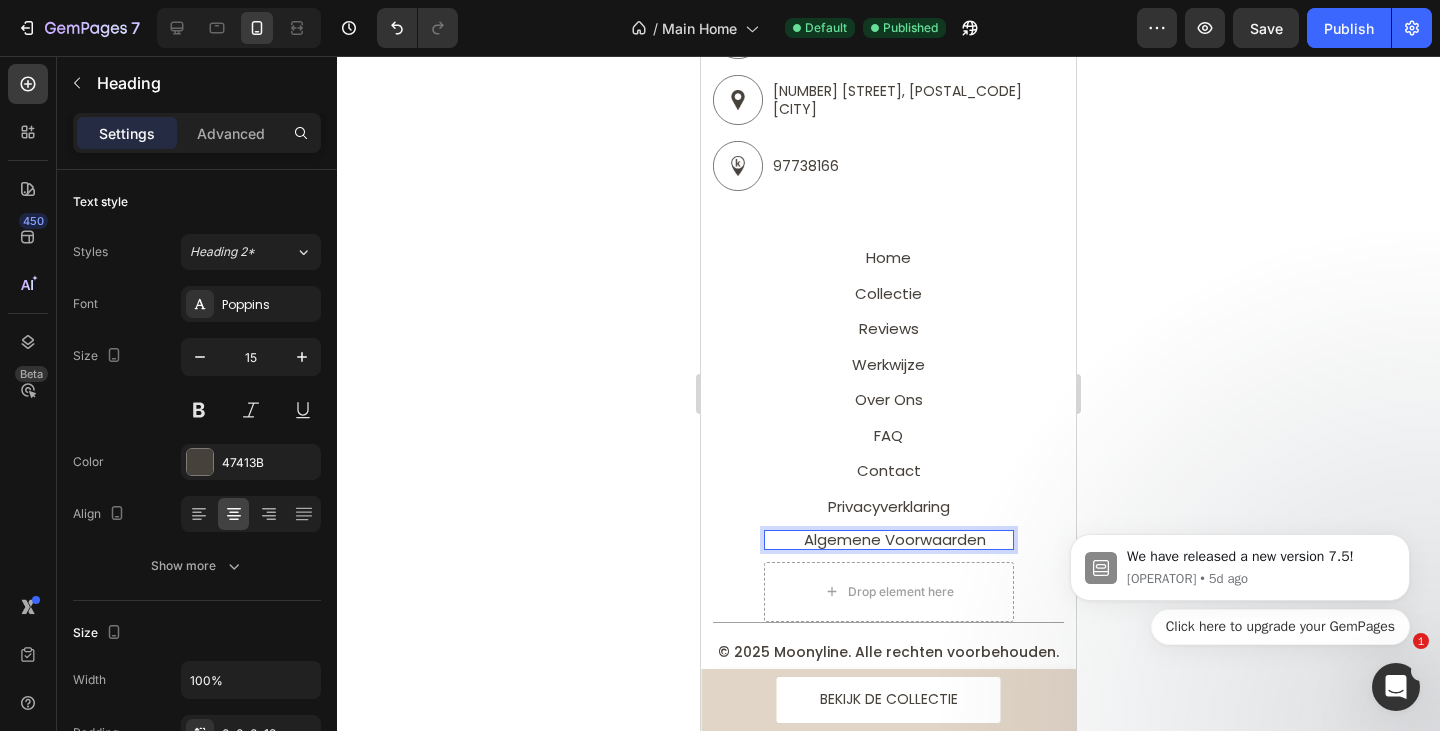 click on "Algemene Voorwaarden" at bounding box center [895, 539] 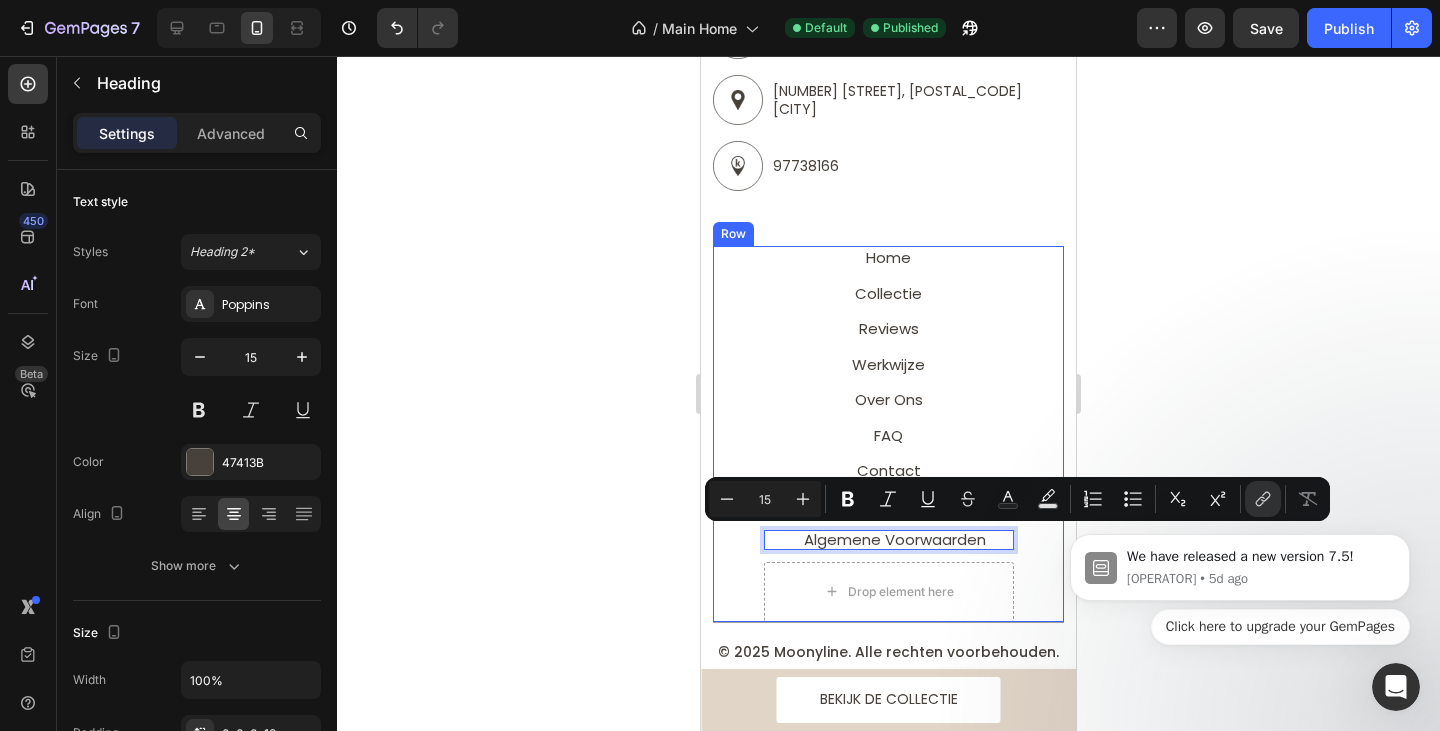 click 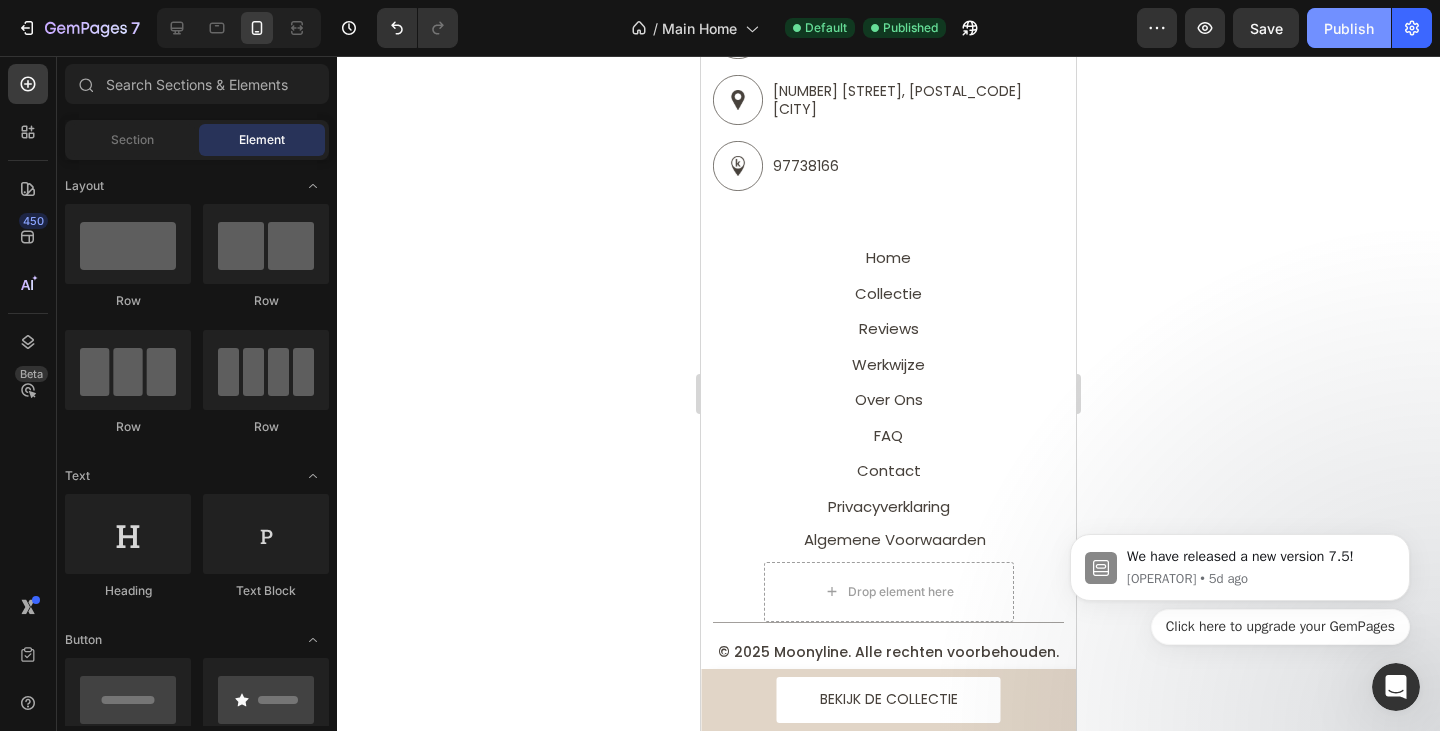 click on "Publish" at bounding box center [1349, 28] 